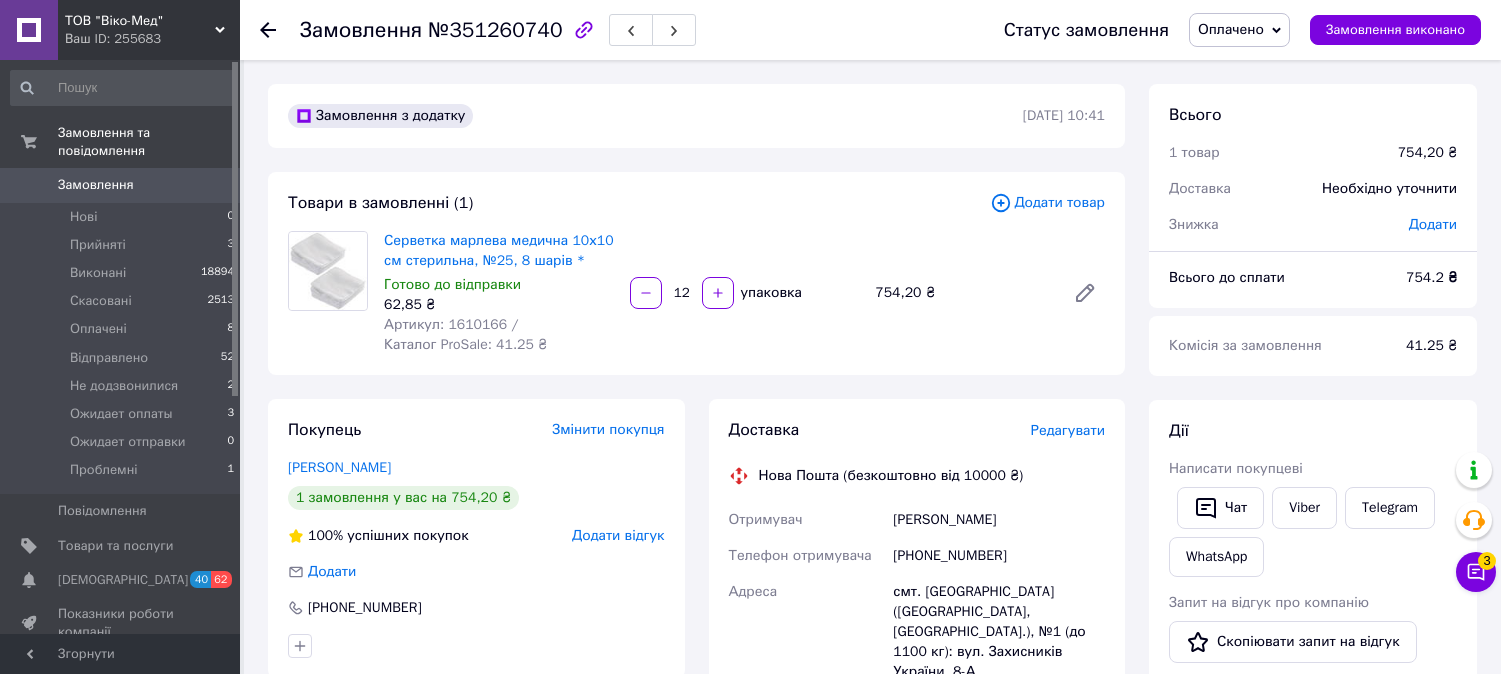 scroll, scrollTop: 0, scrollLeft: 0, axis: both 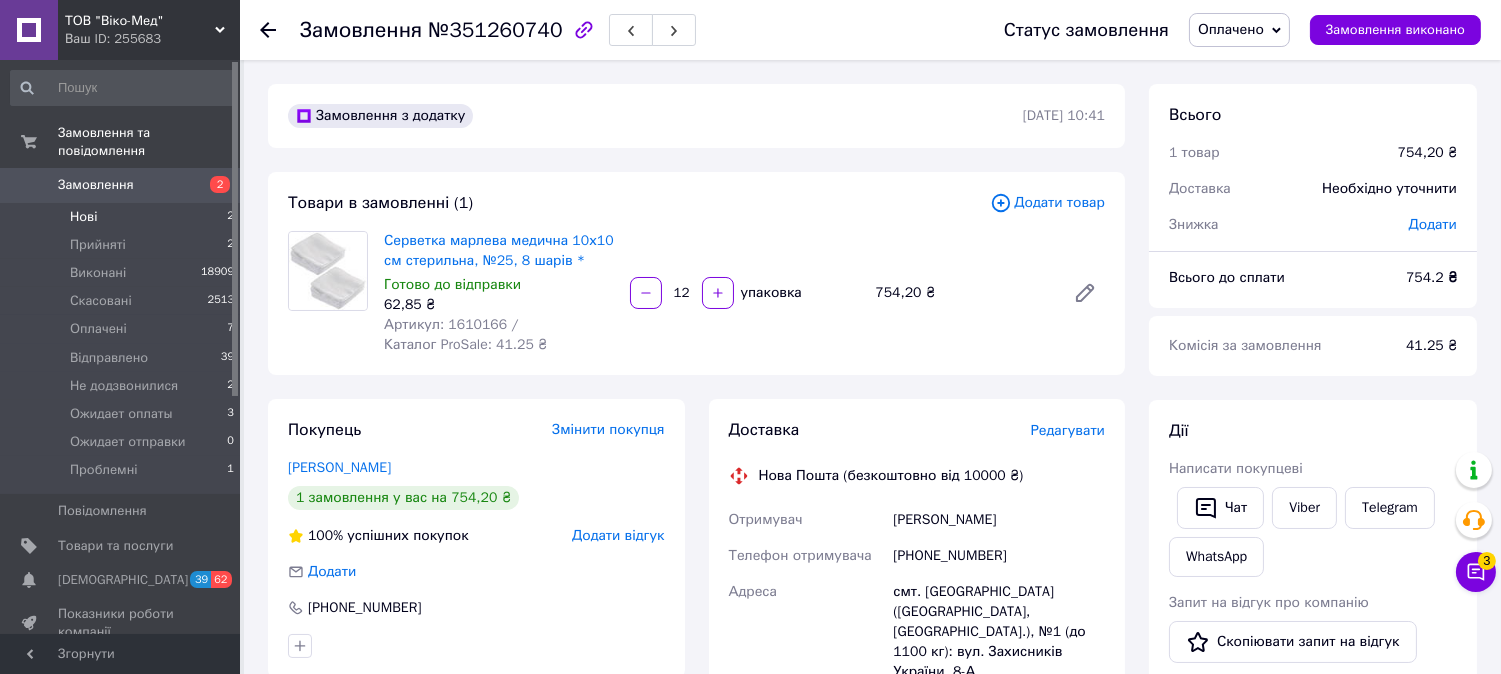 click on "Нові 2" at bounding box center [123, 217] 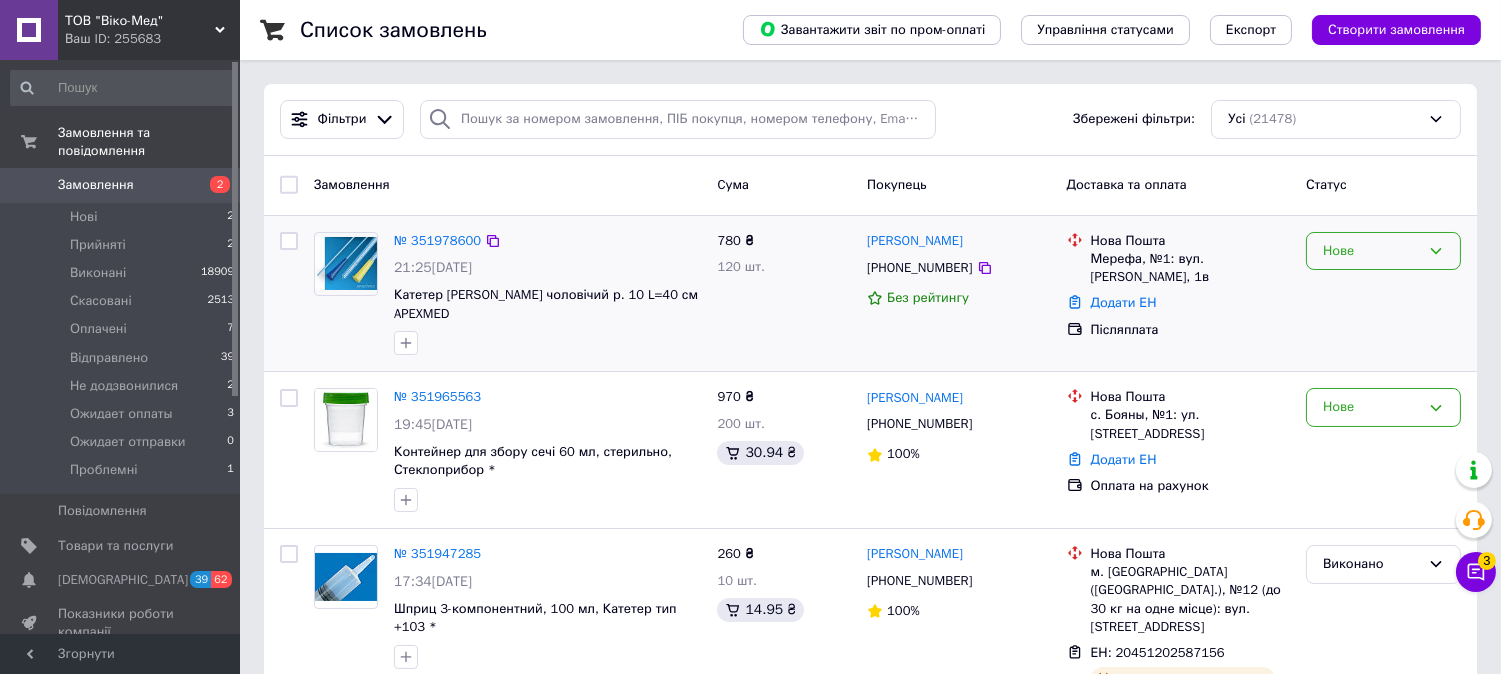 click on "Нове" at bounding box center (1371, 251) 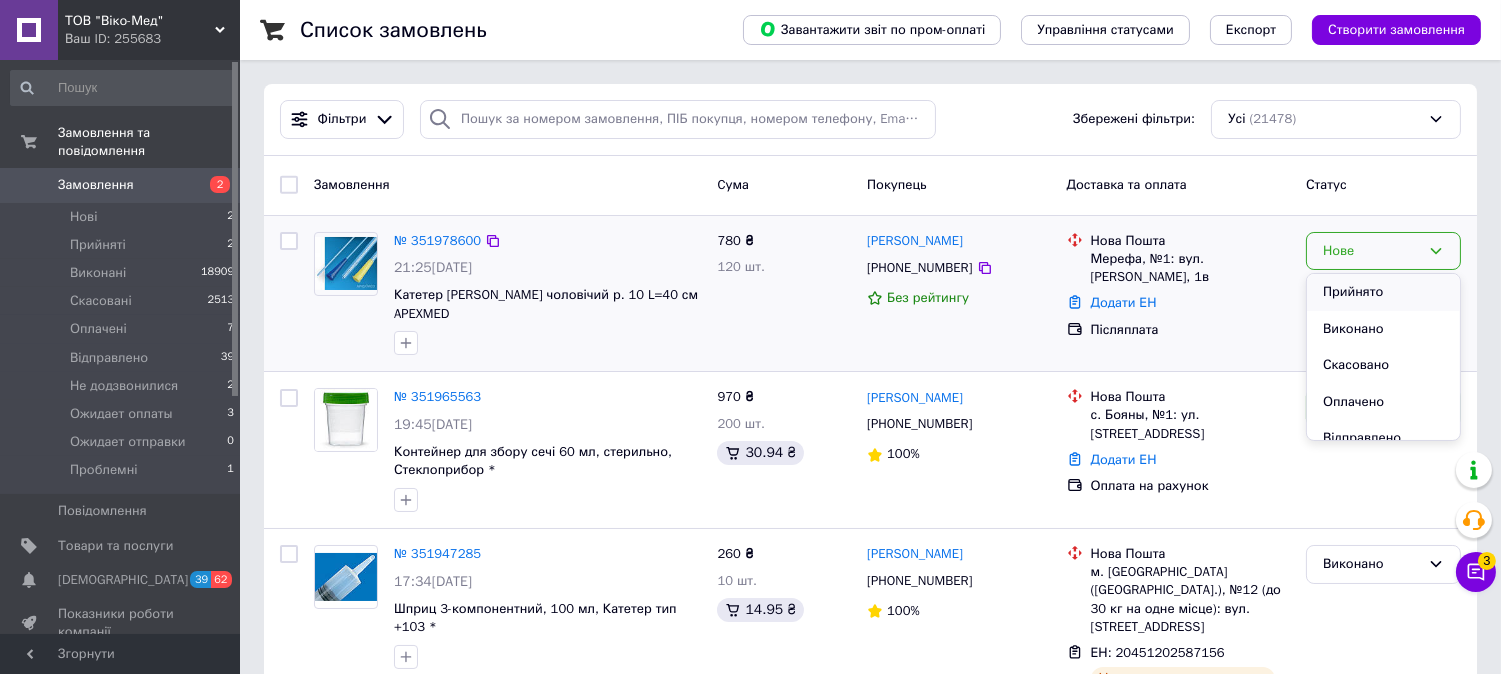 drag, startPoint x: 1358, startPoint y: 295, endPoint x: 861, endPoint y: 360, distance: 501.23248 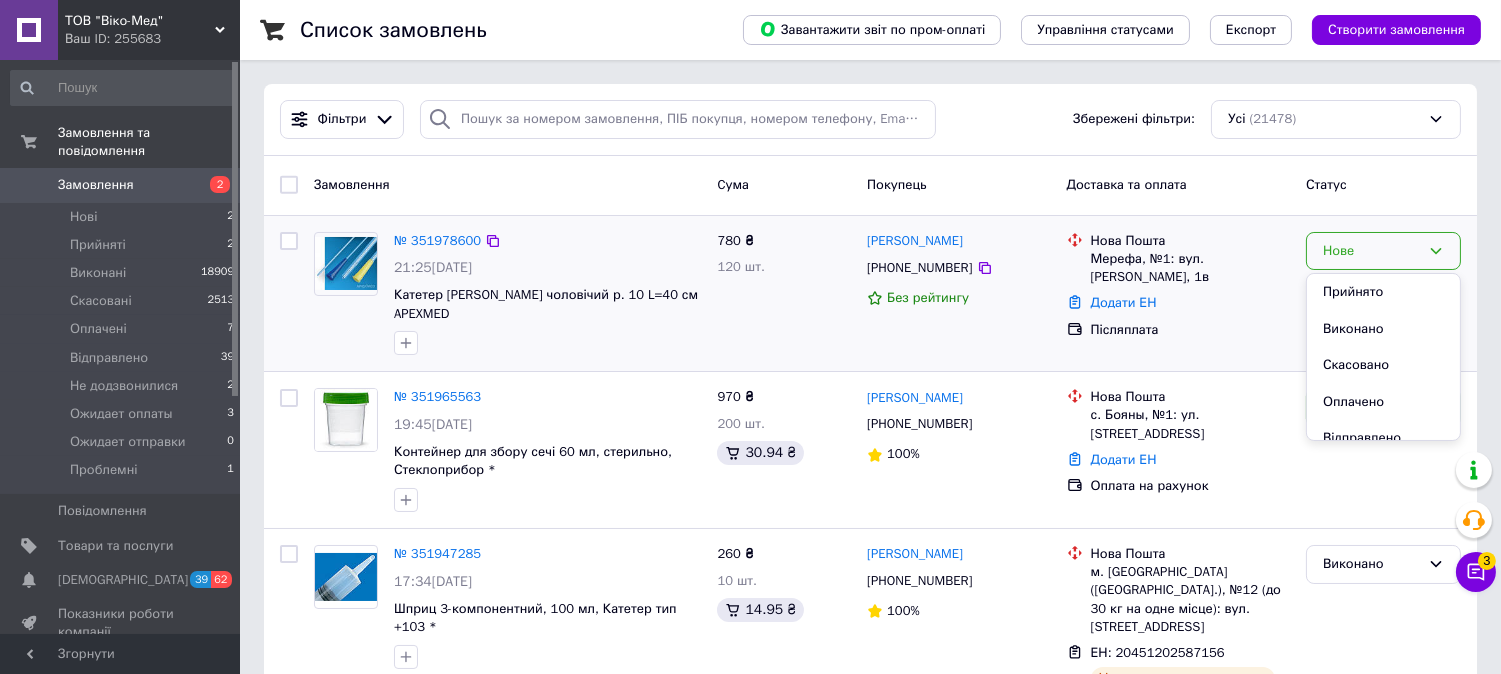 click on "Прийнято" at bounding box center (1383, 292) 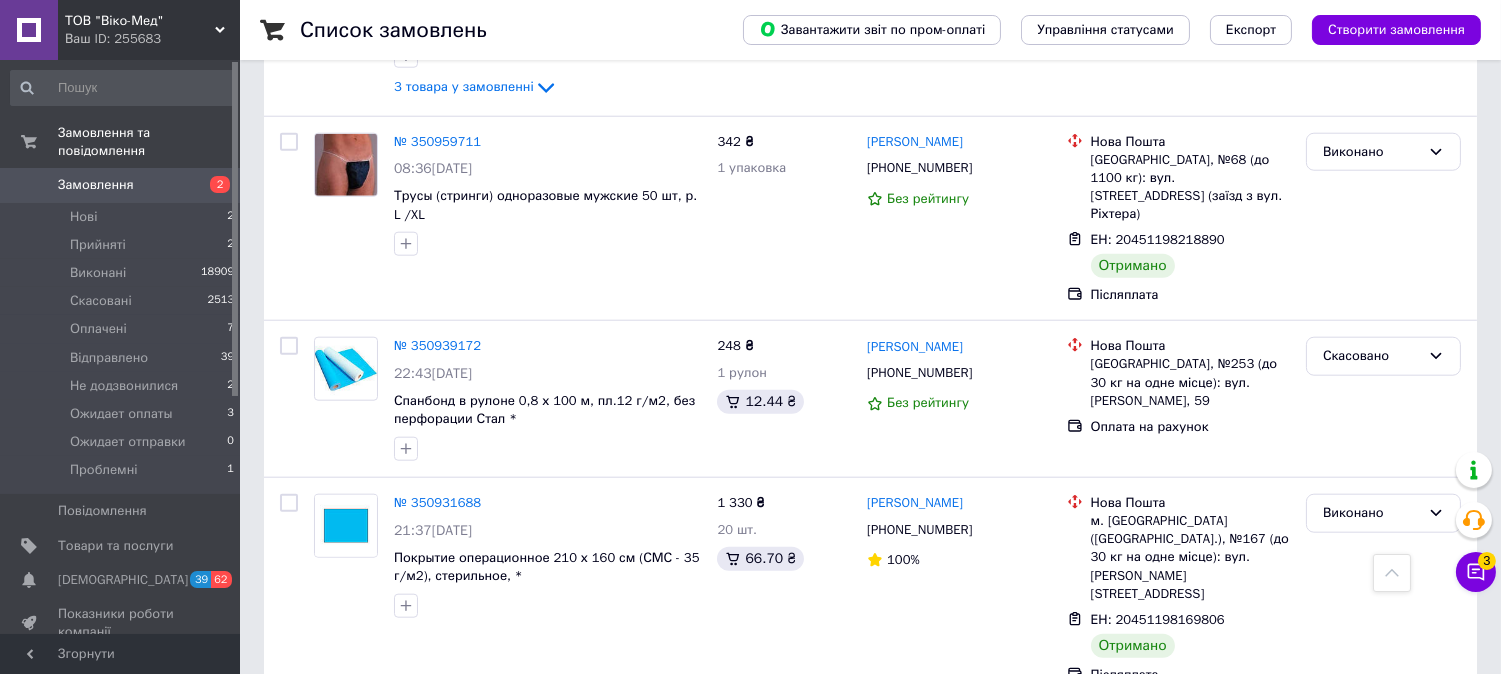 scroll, scrollTop: 4322, scrollLeft: 0, axis: vertical 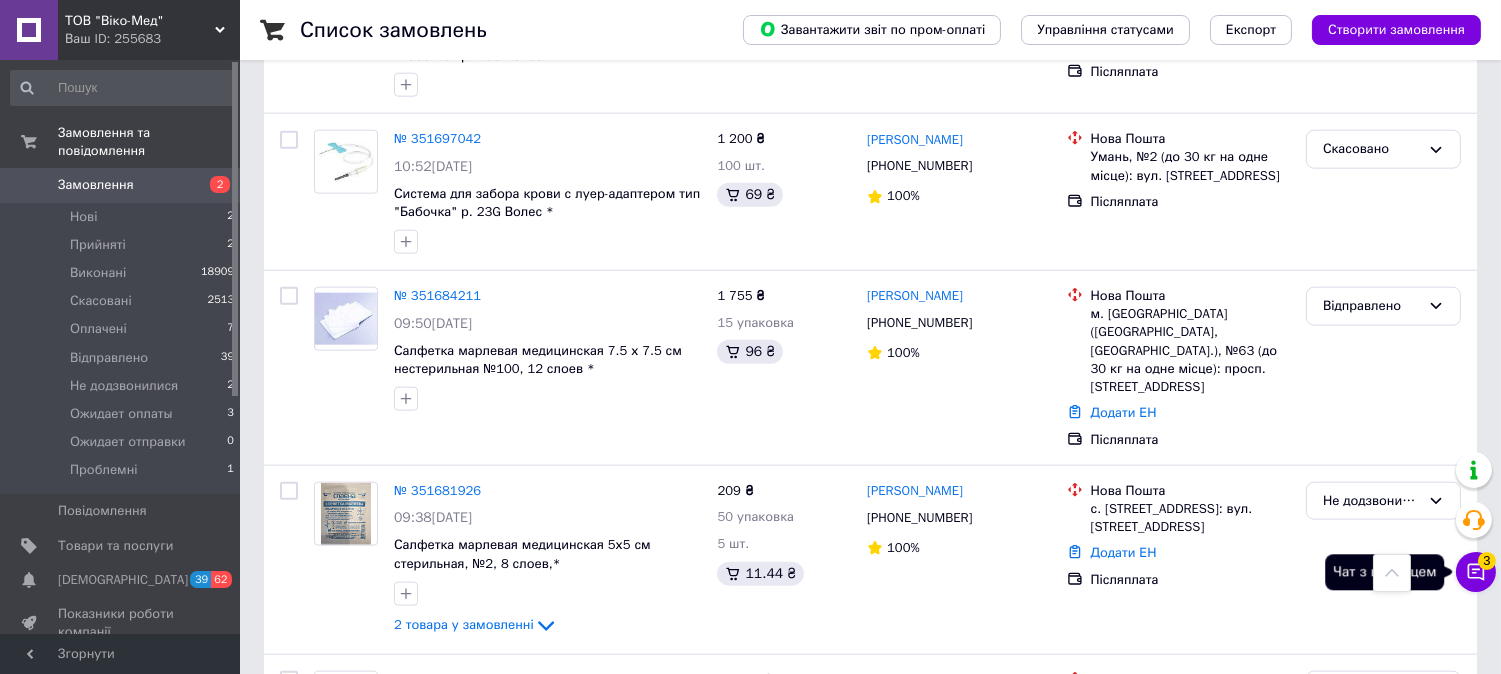 click 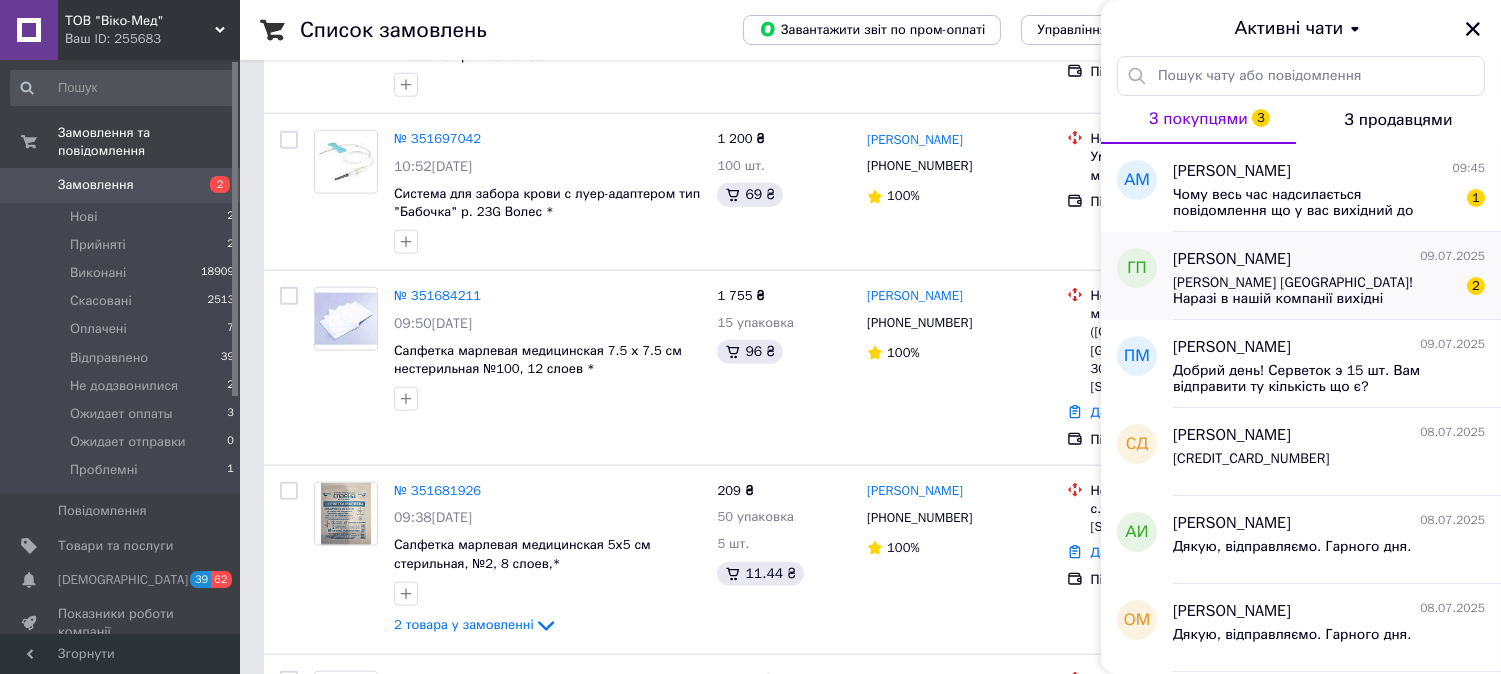 click on "Вітаємо Вас Українці! Наразі в нашій компанії вихідні дні.Зустрінемося в понеділок. Бажаємо нам, Українцям, тихих та спокійних свят, швидшого Миру та Перемоги над нашими ворогами! Слава Україні!" at bounding box center (1315, 291) 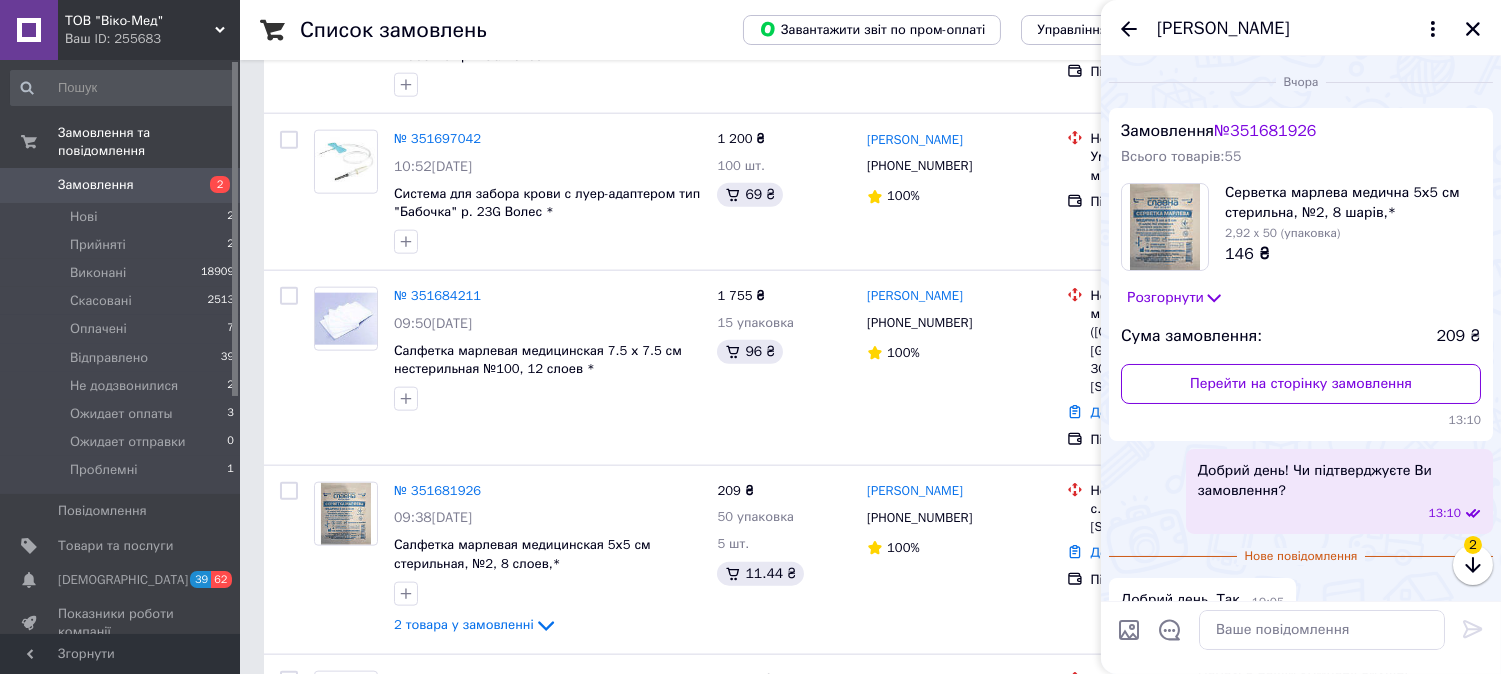 scroll, scrollTop: 202, scrollLeft: 0, axis: vertical 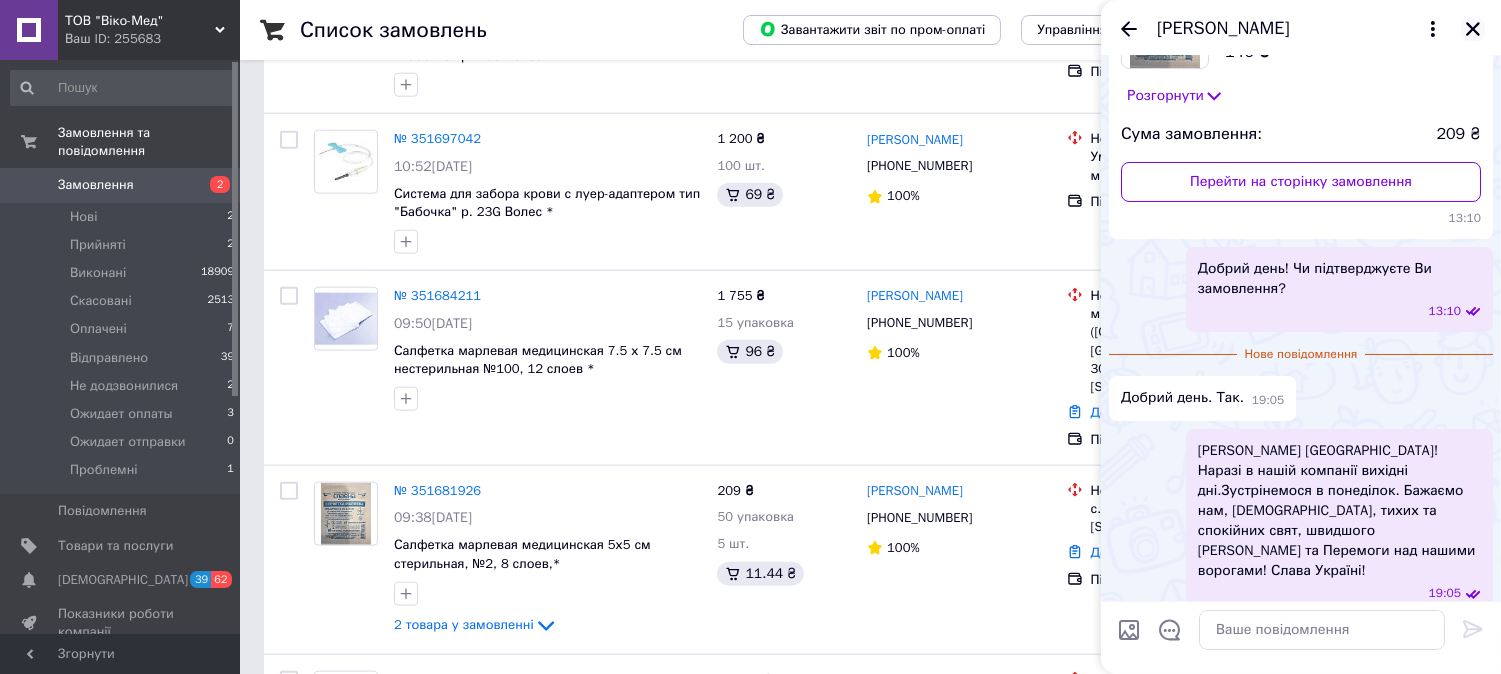 click 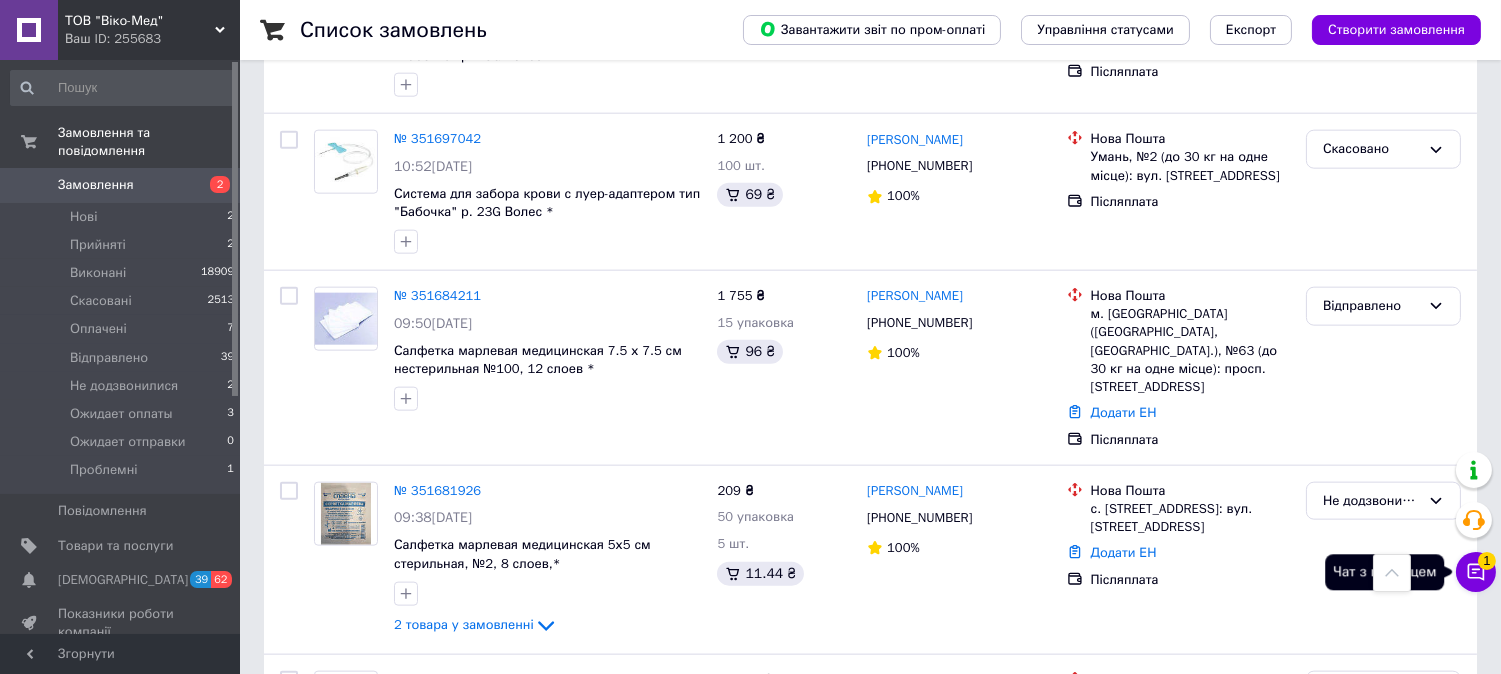 click on "1" at bounding box center [1487, 561] 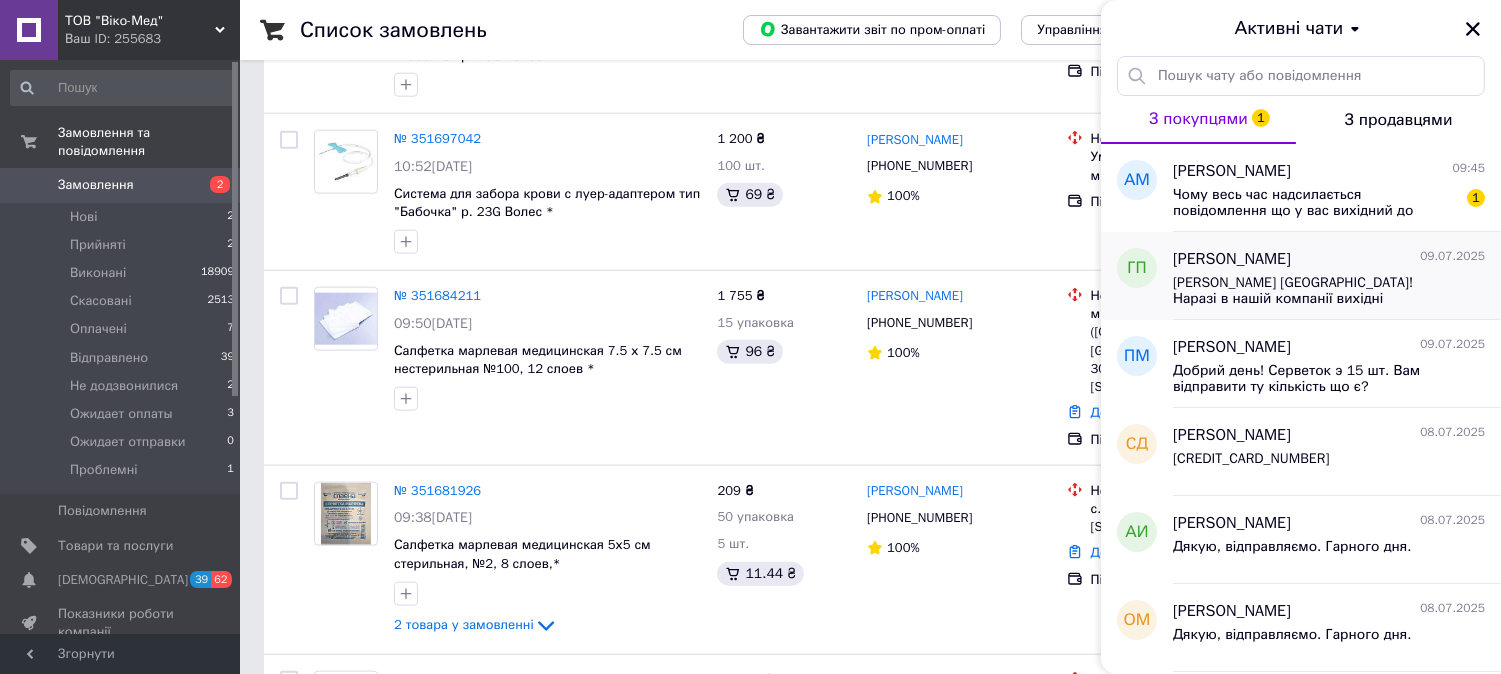 click on "Вітаємо Вас Українці! Наразі в нашій компанії вихідні дні.Зустрінемося в понеділок. Бажаємо нам, Українцям, тихих та спокійних свят, швидшого Миру та Перемоги над нашими ворогами! Слава Україні!" at bounding box center (1329, 289) 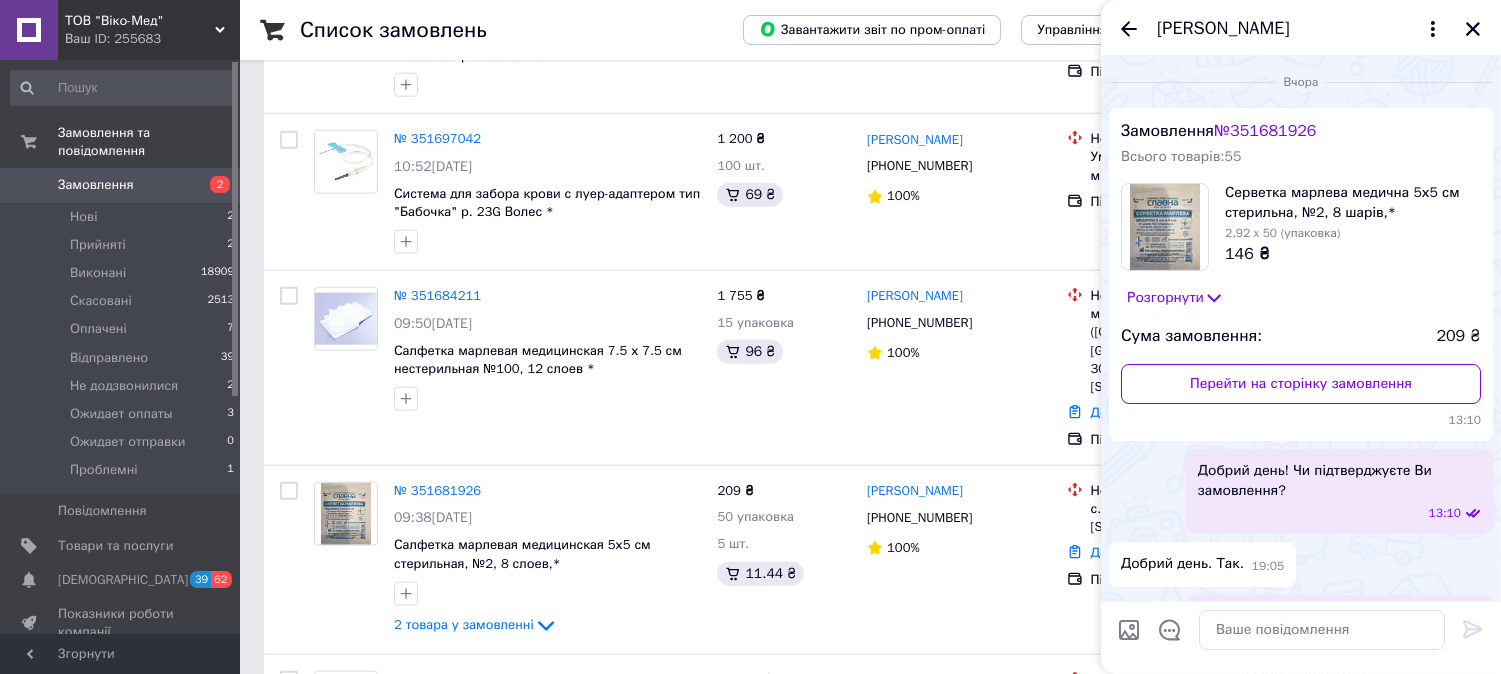 scroll, scrollTop: 166, scrollLeft: 0, axis: vertical 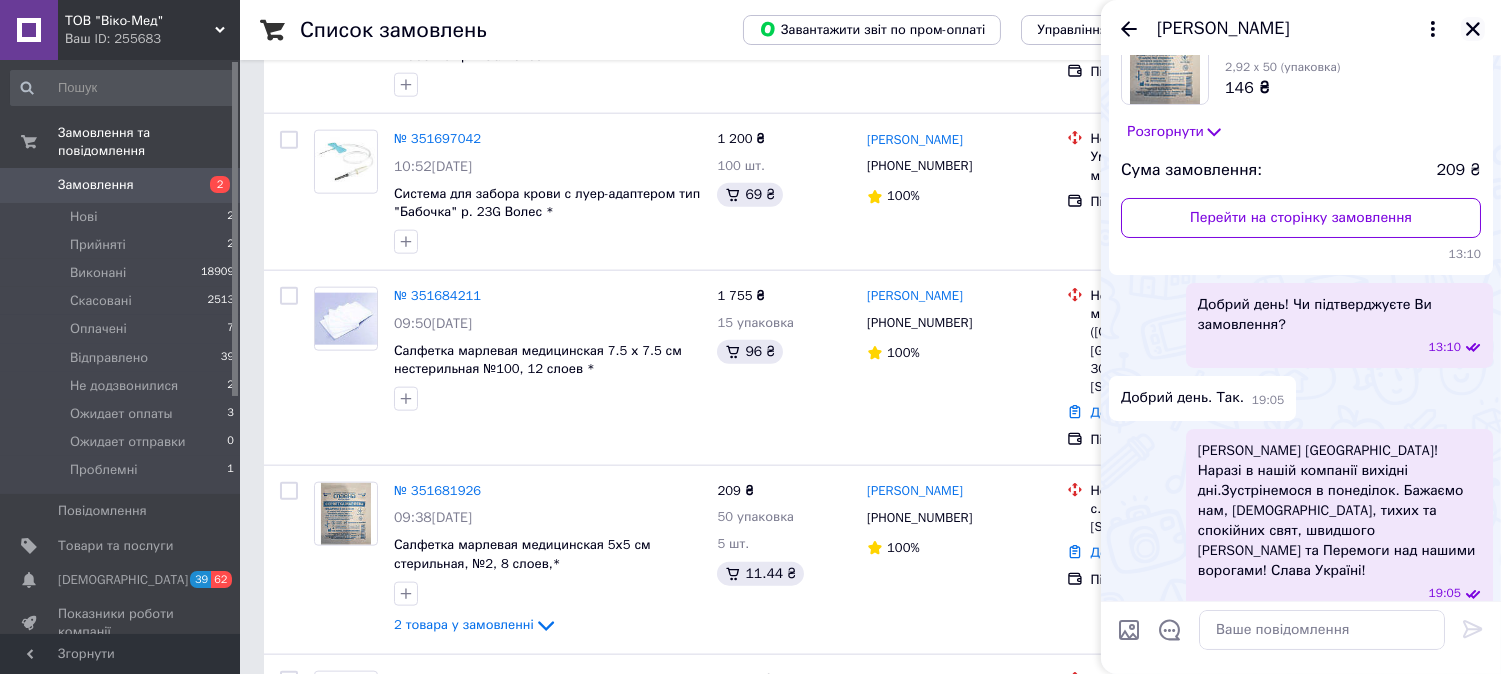 click 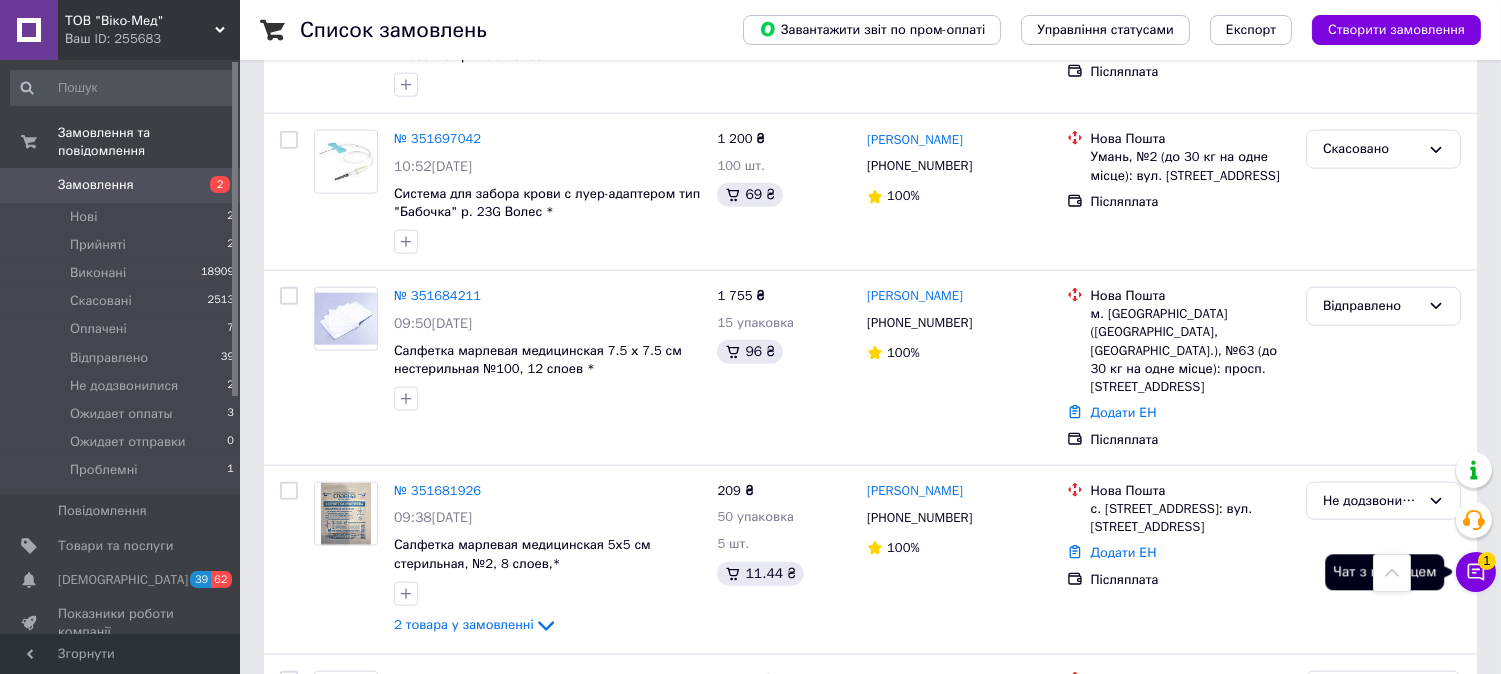 click 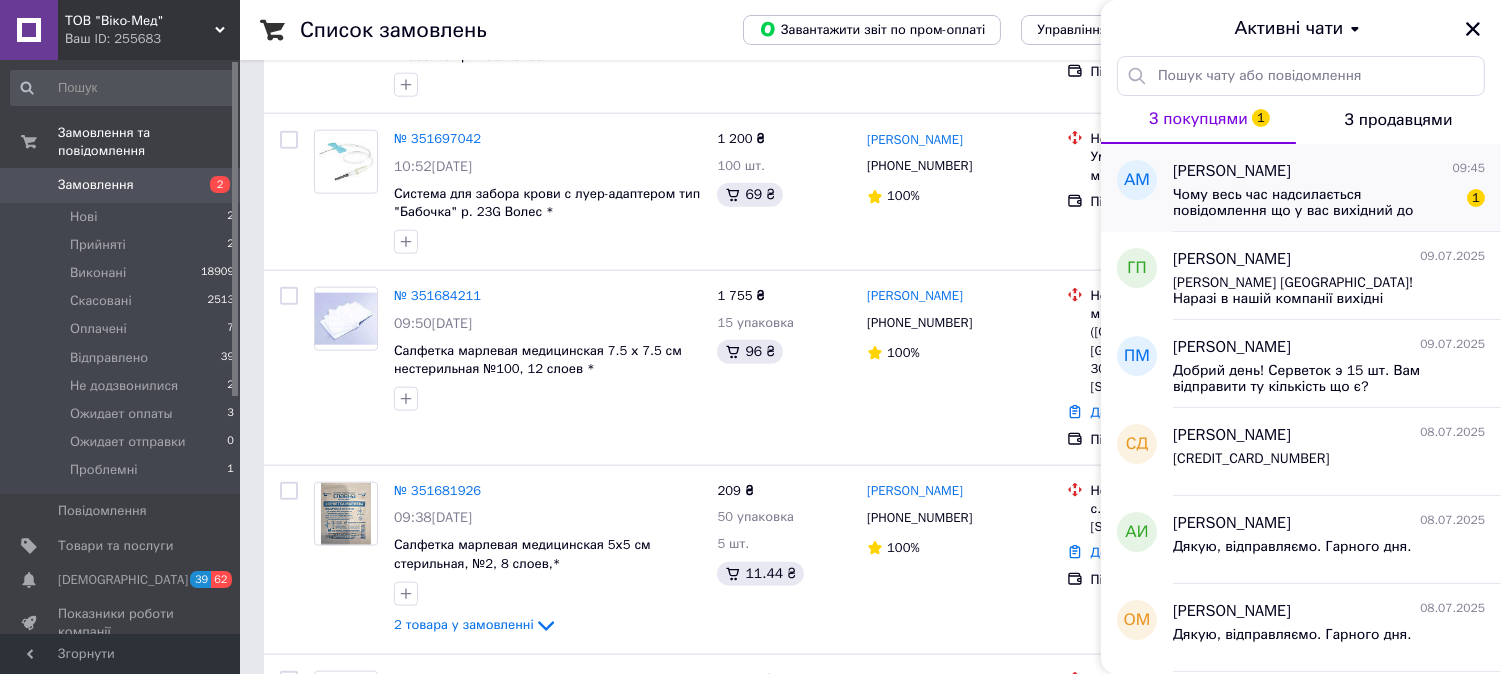 click on "Чому весь час надсилається повідомлення що у вас вихідний до понеділка?" at bounding box center (1315, 203) 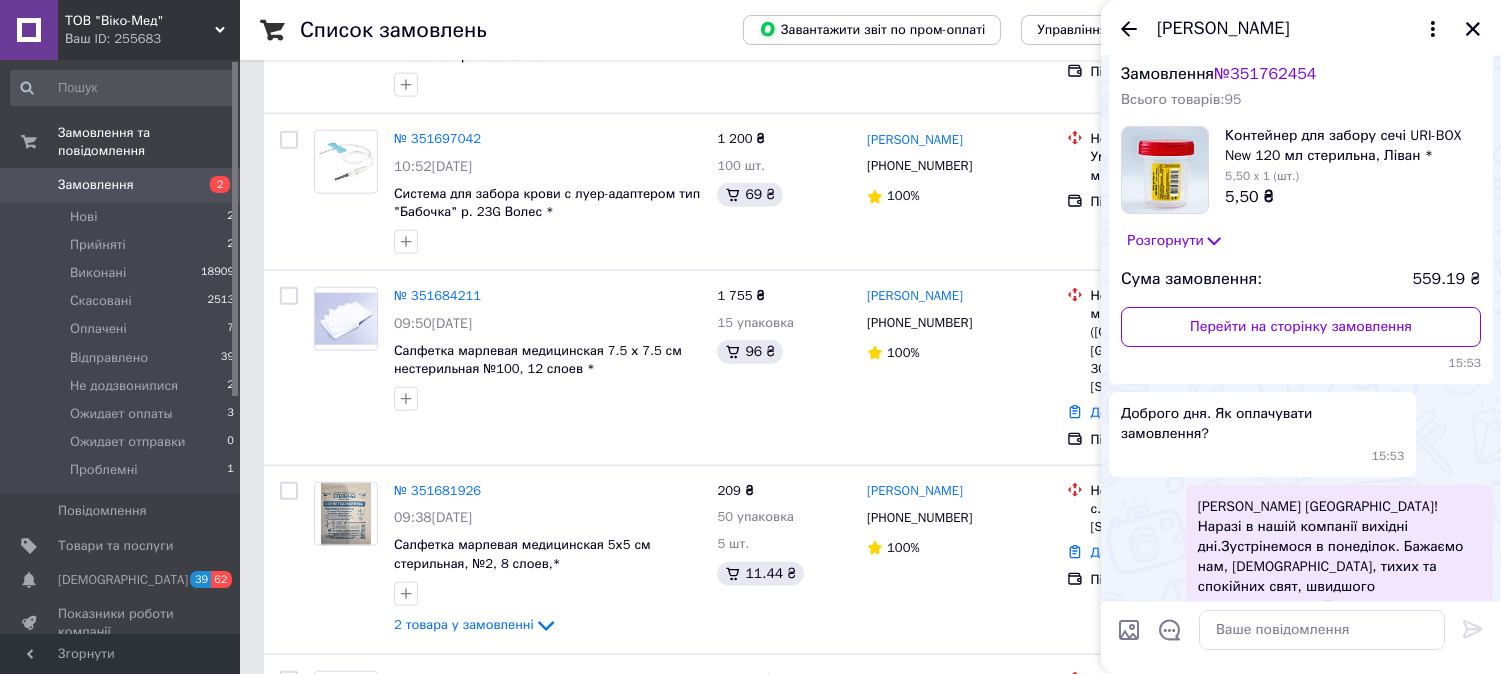 scroll, scrollTop: 38, scrollLeft: 0, axis: vertical 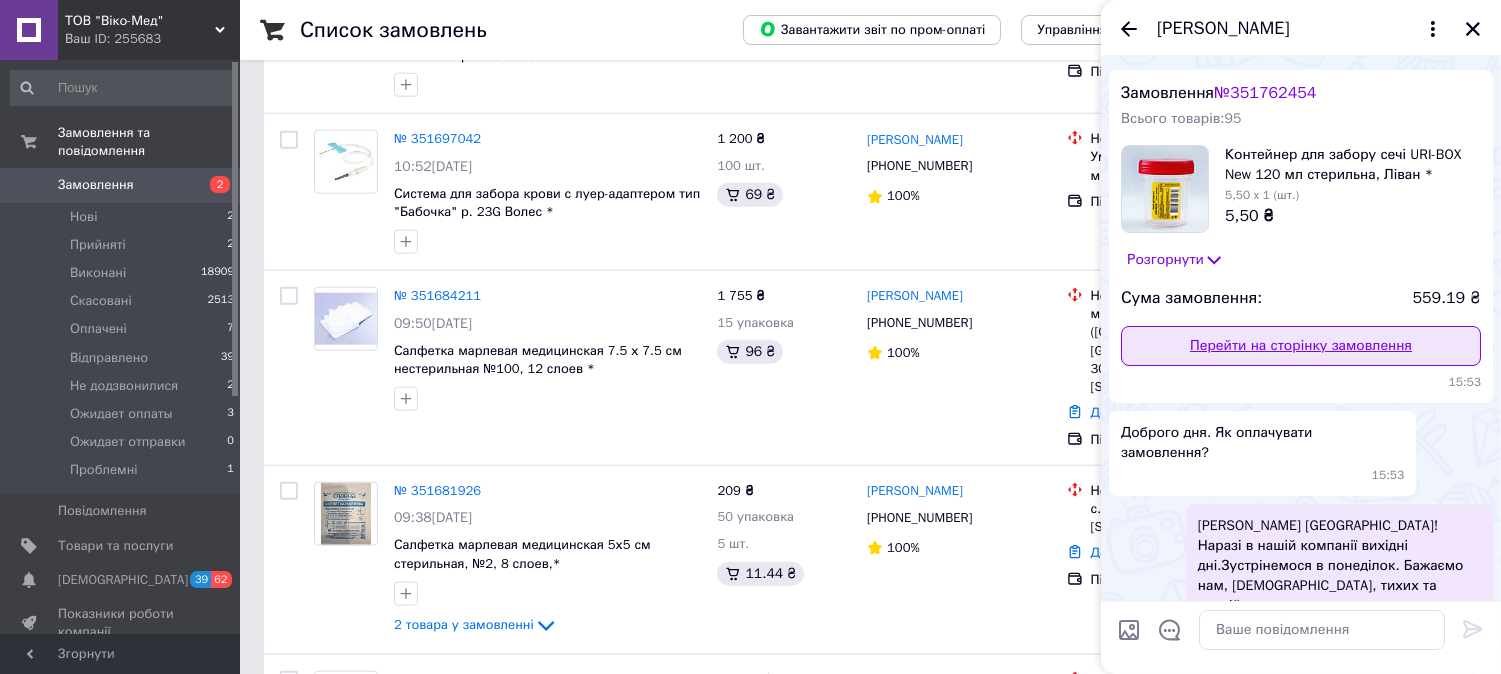 click on "Перейти на сторінку замовлення" at bounding box center [1301, 346] 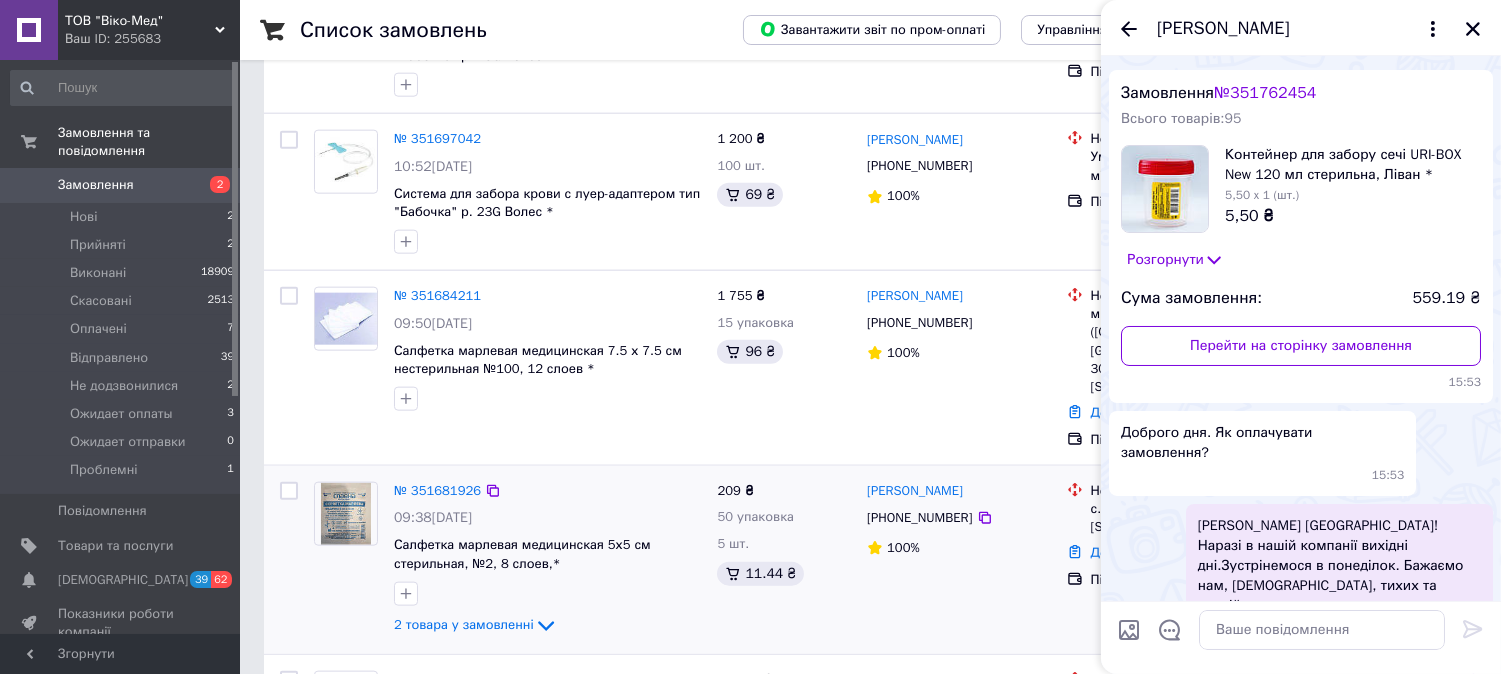 click on "209 ₴ 50 упаковка 5 шт. 11.44 ₴" at bounding box center [784, 560] 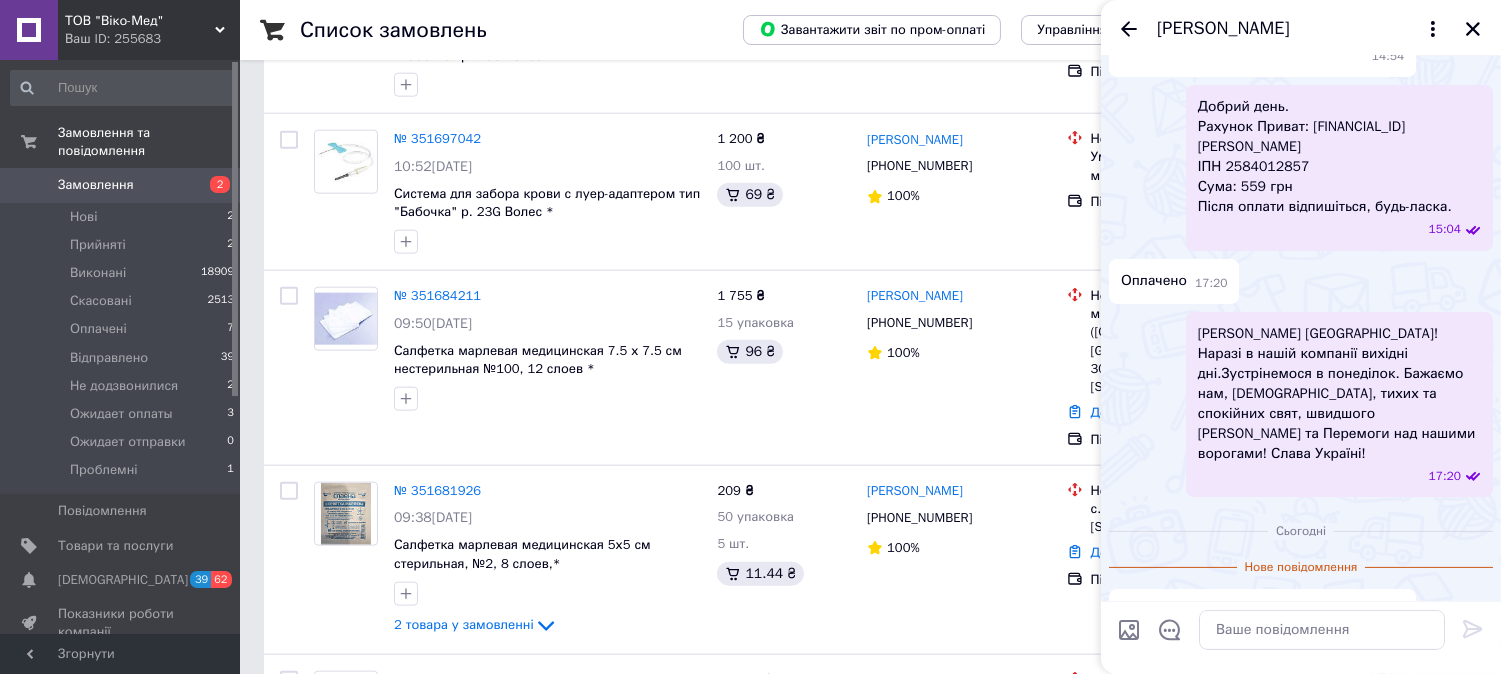 scroll, scrollTop: 927, scrollLeft: 0, axis: vertical 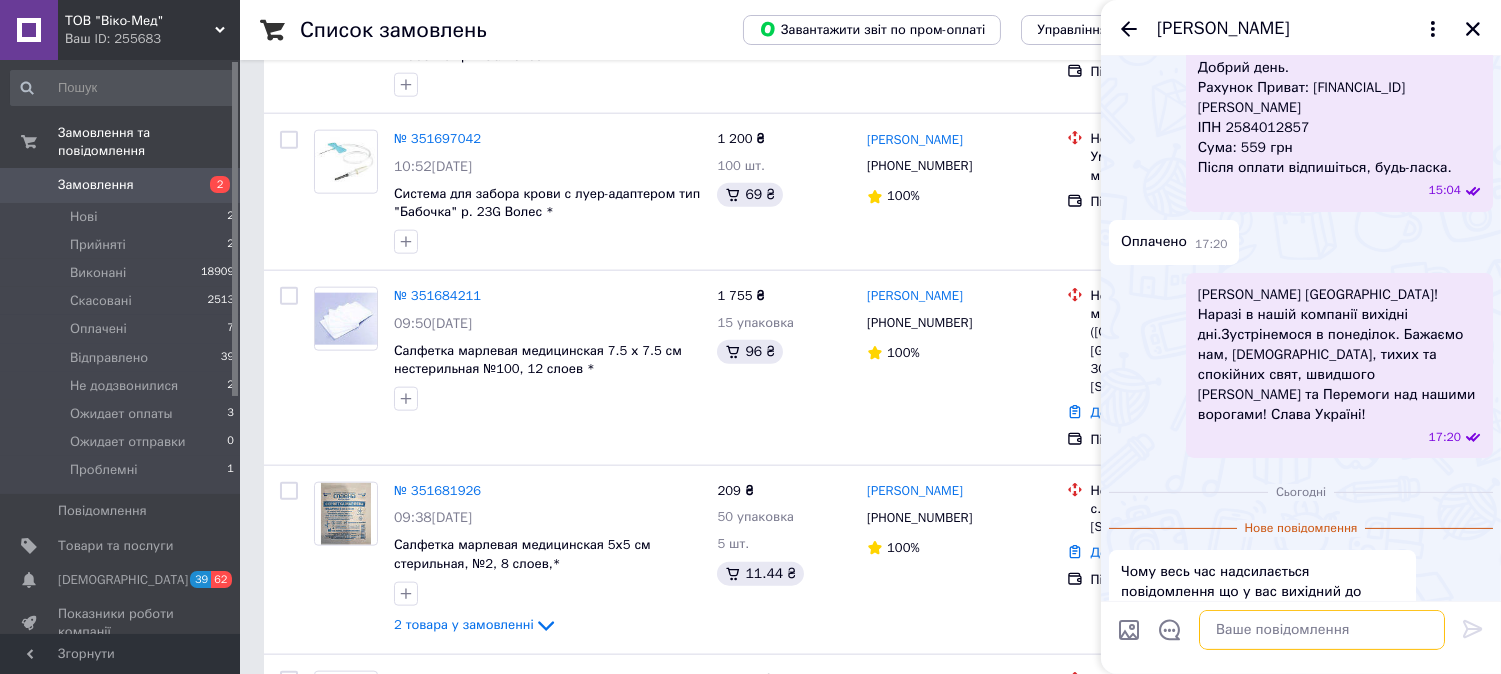 click at bounding box center [1322, 630] 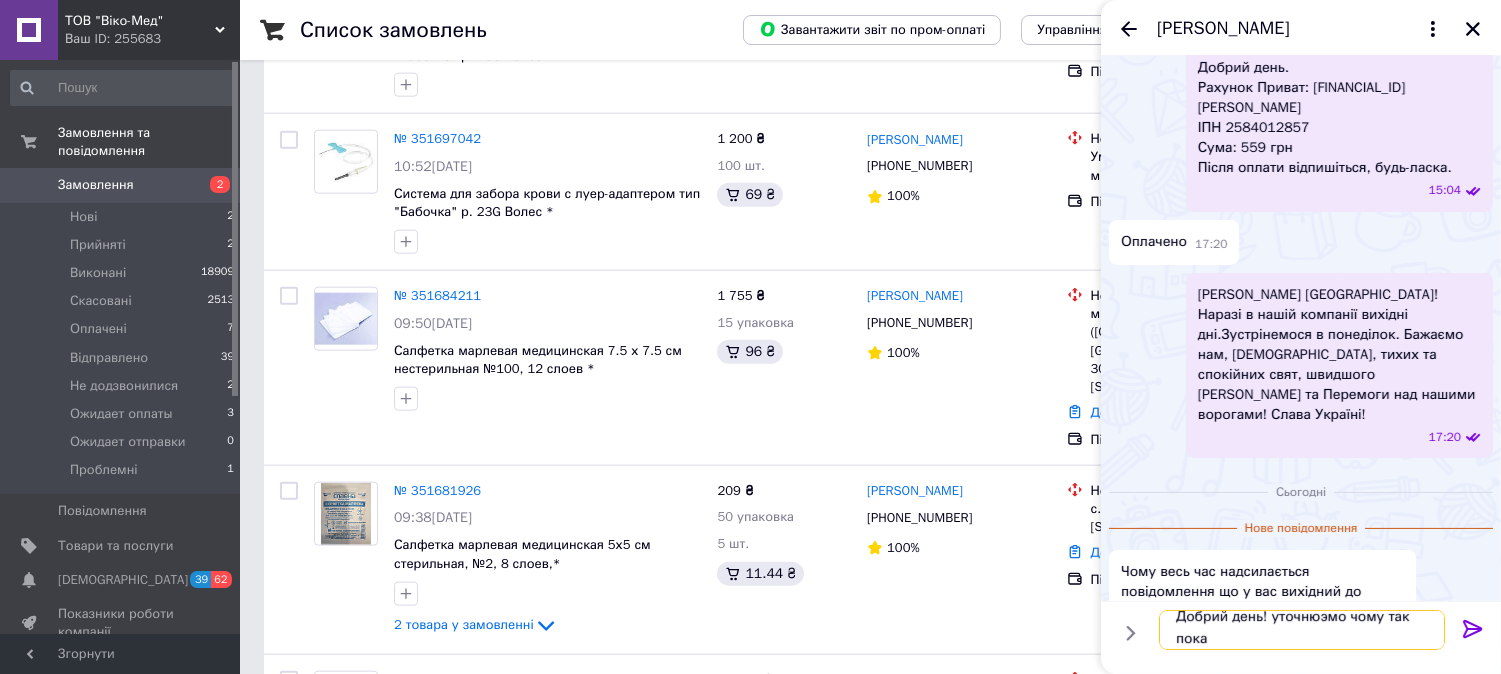 scroll, scrollTop: 2, scrollLeft: 0, axis: vertical 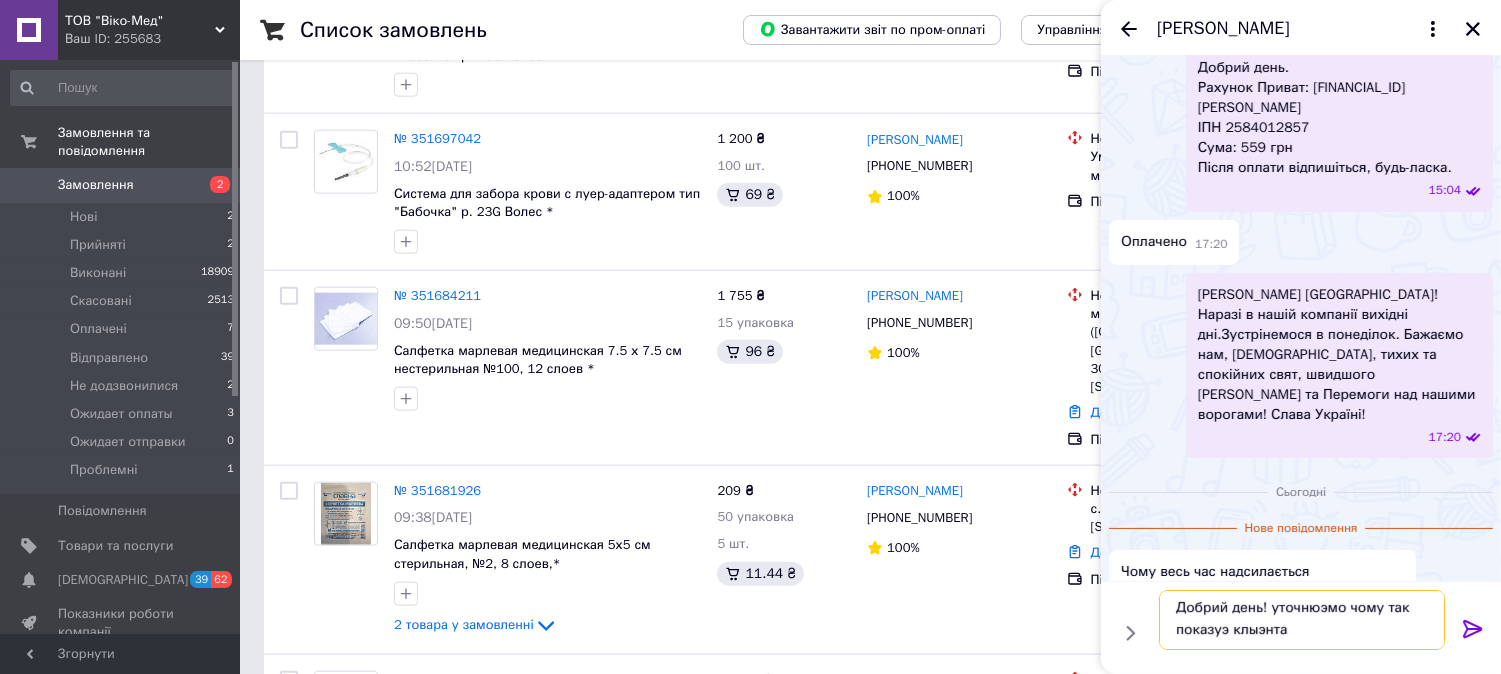 type on "Добрий день! уточнюэмо чому так показуэ клыэнтам" 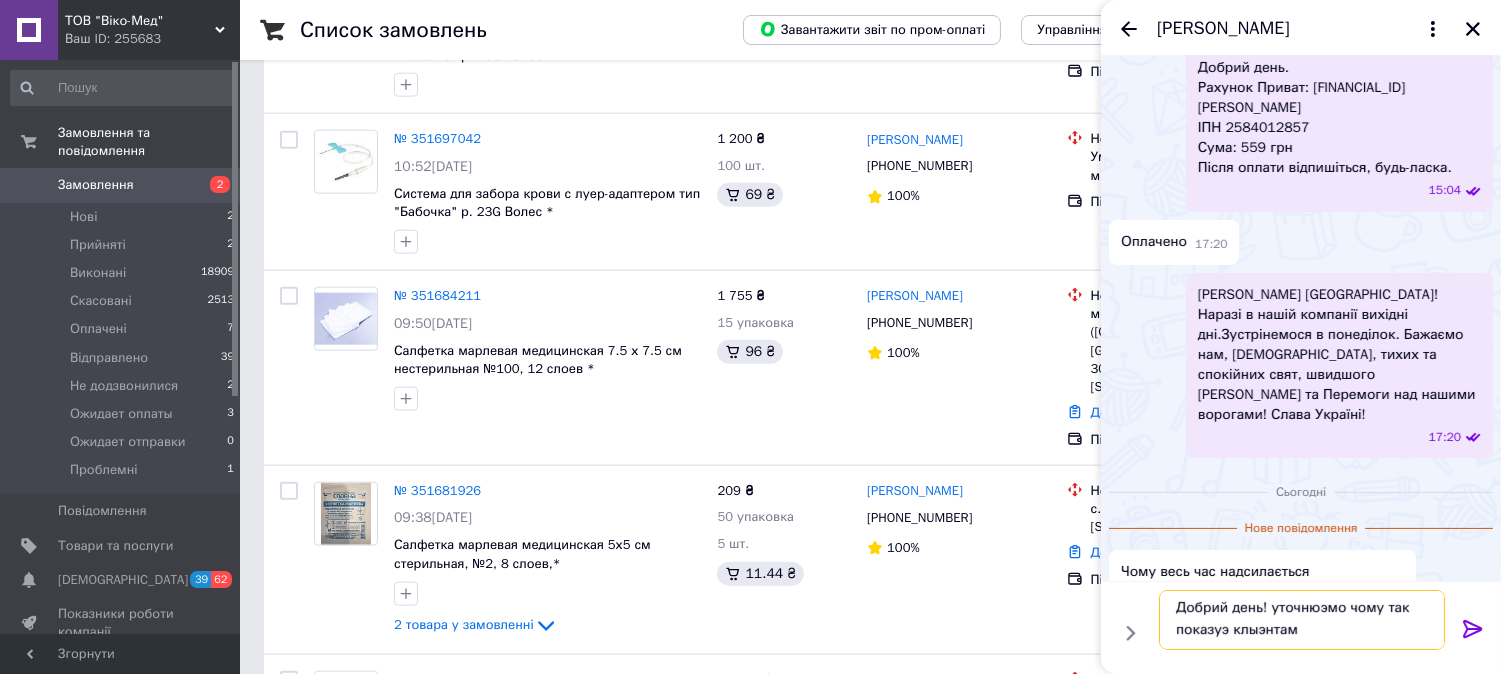 type 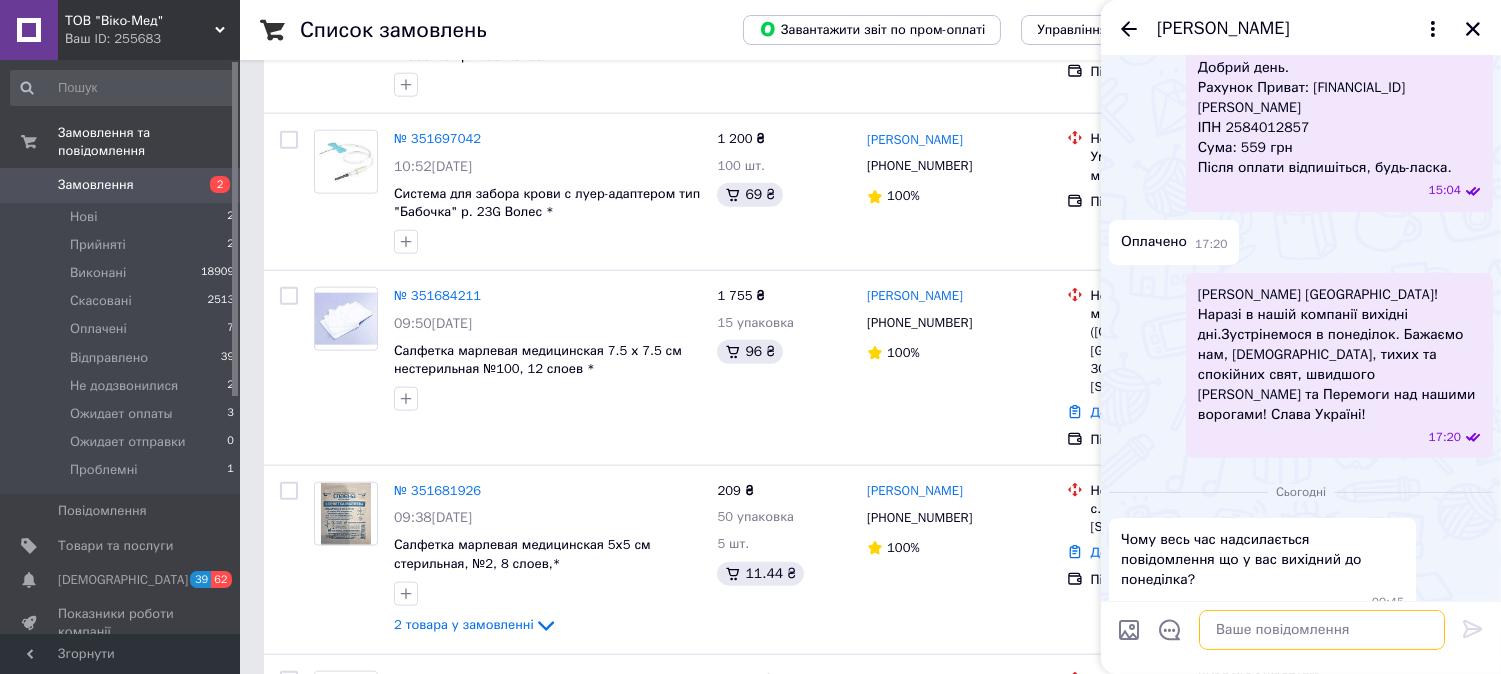scroll, scrollTop: 0, scrollLeft: 0, axis: both 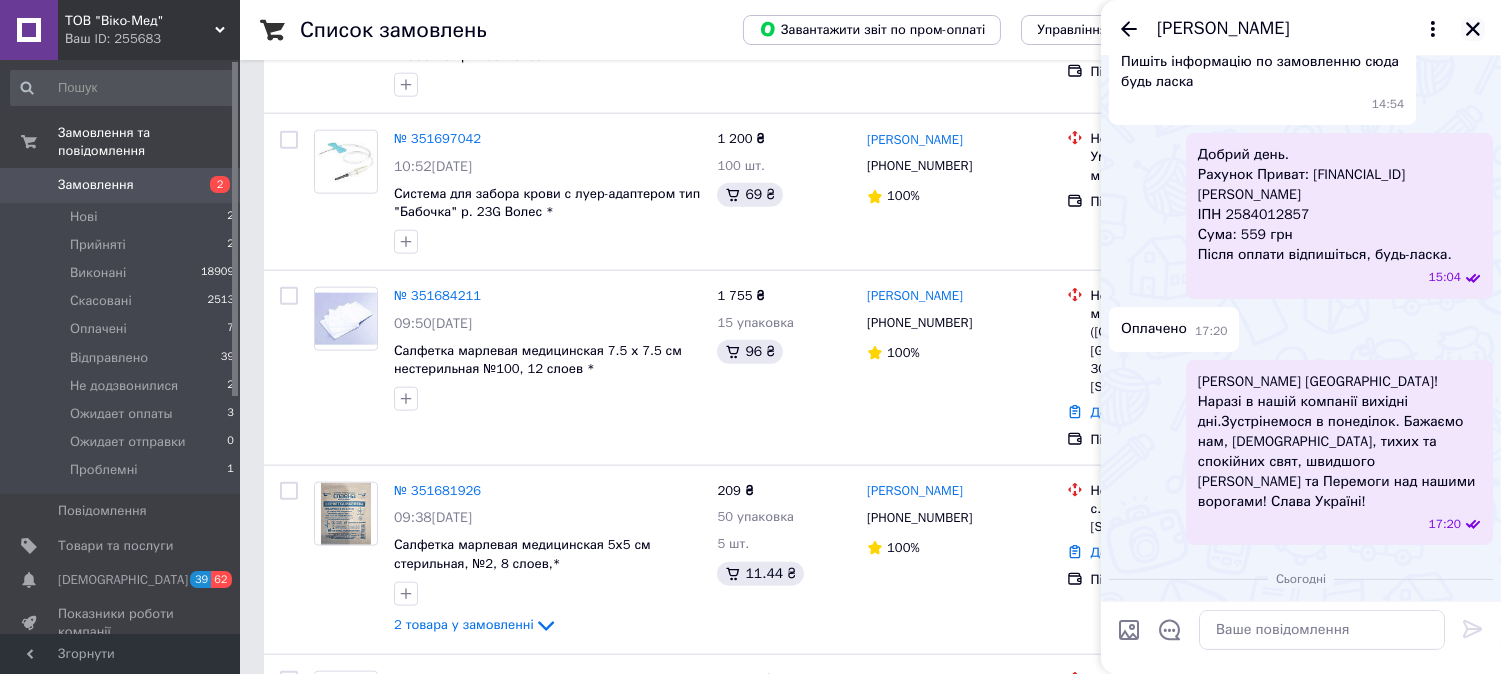 click 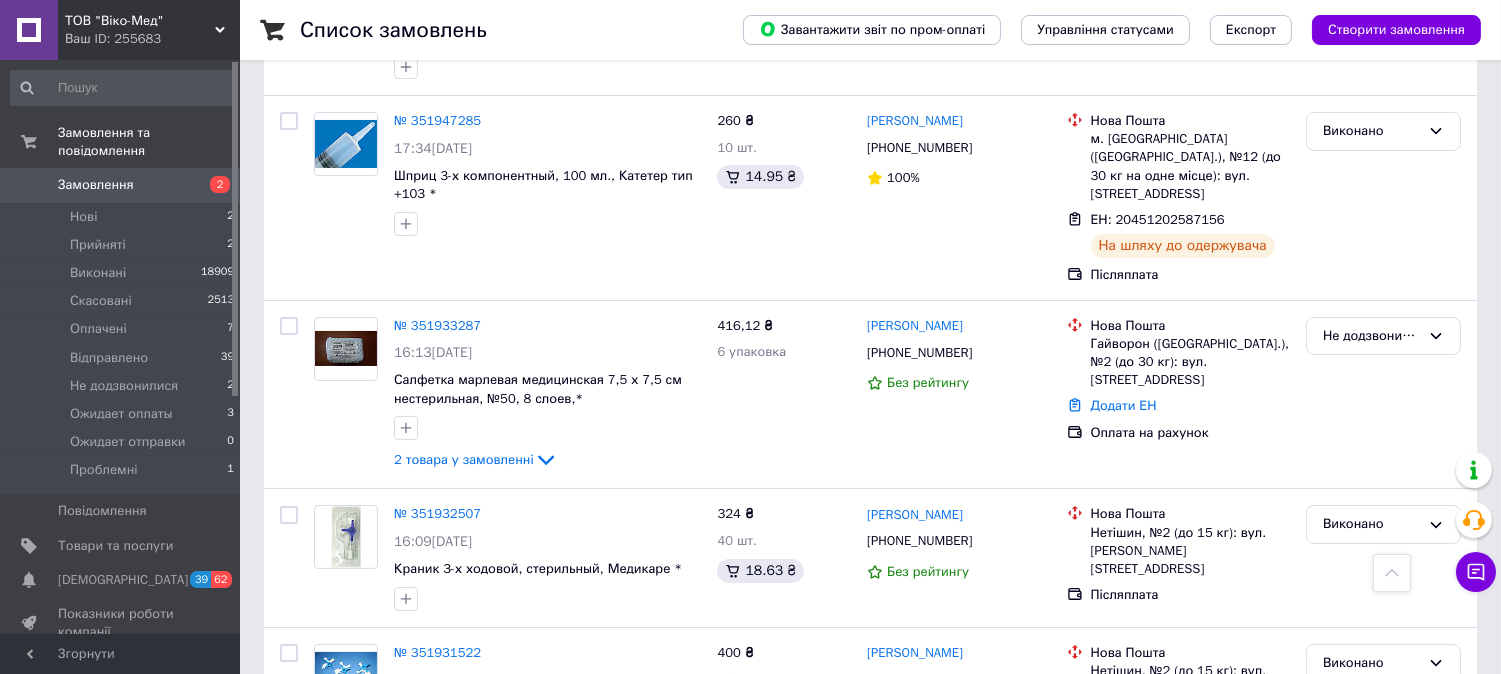 scroll, scrollTop: 0, scrollLeft: 0, axis: both 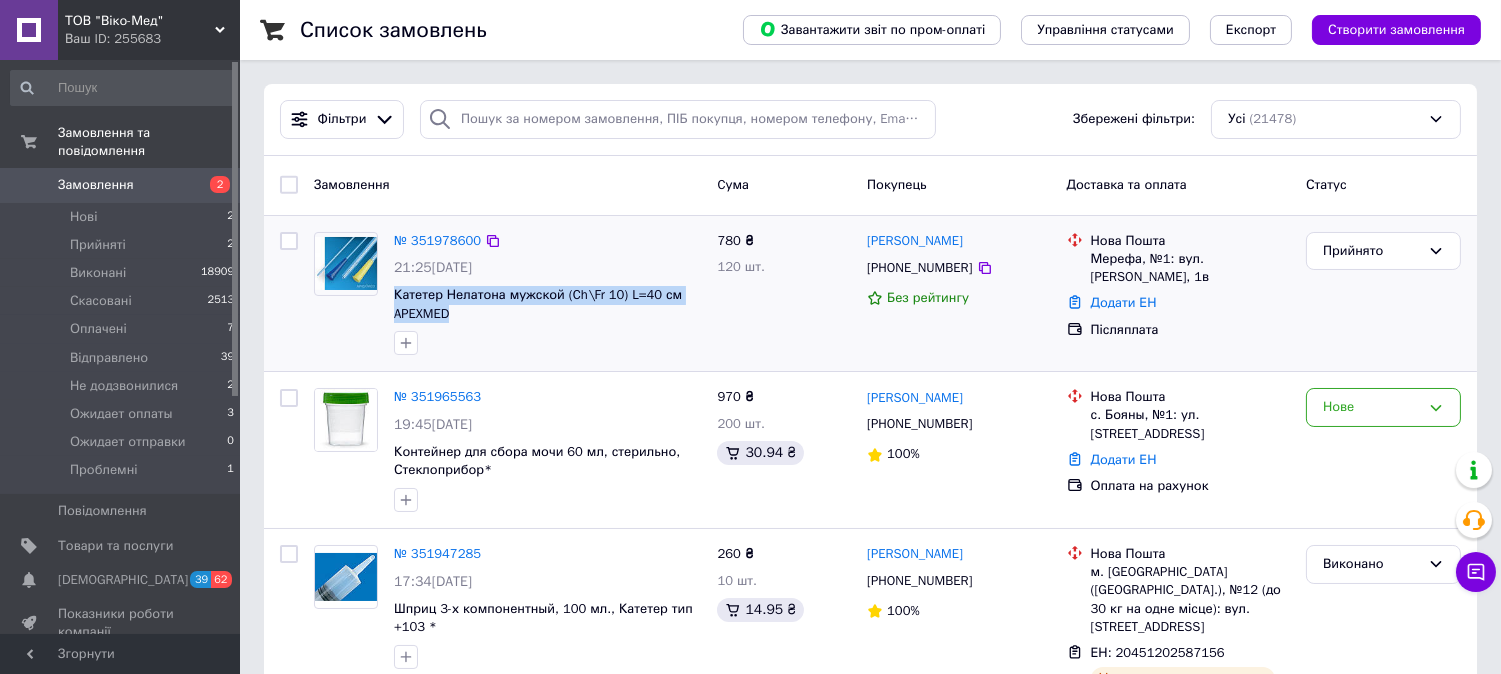 drag, startPoint x: 470, startPoint y: 314, endPoint x: 392, endPoint y: 300, distance: 79.24645 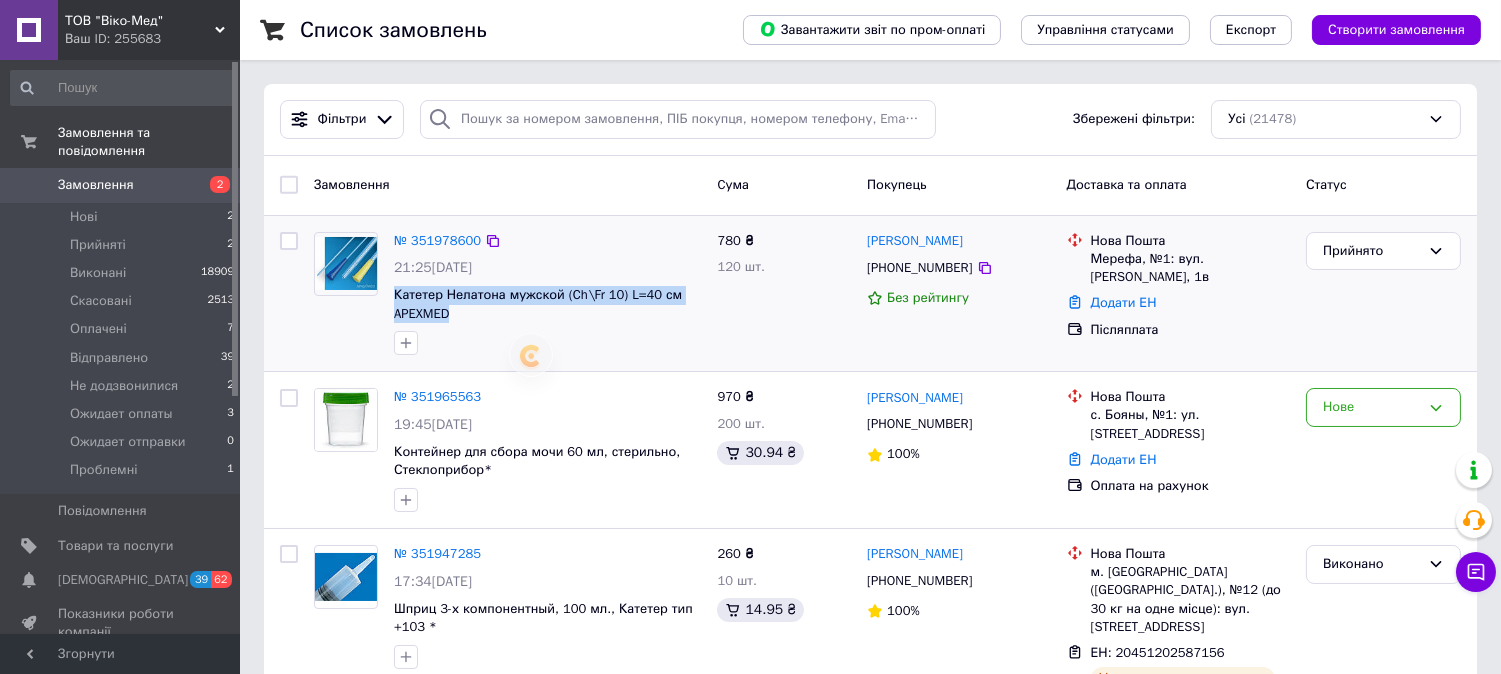 copy on "Катетер Нелатона мужской  (Ch\Fr 10)   L=40 см APEXMED" 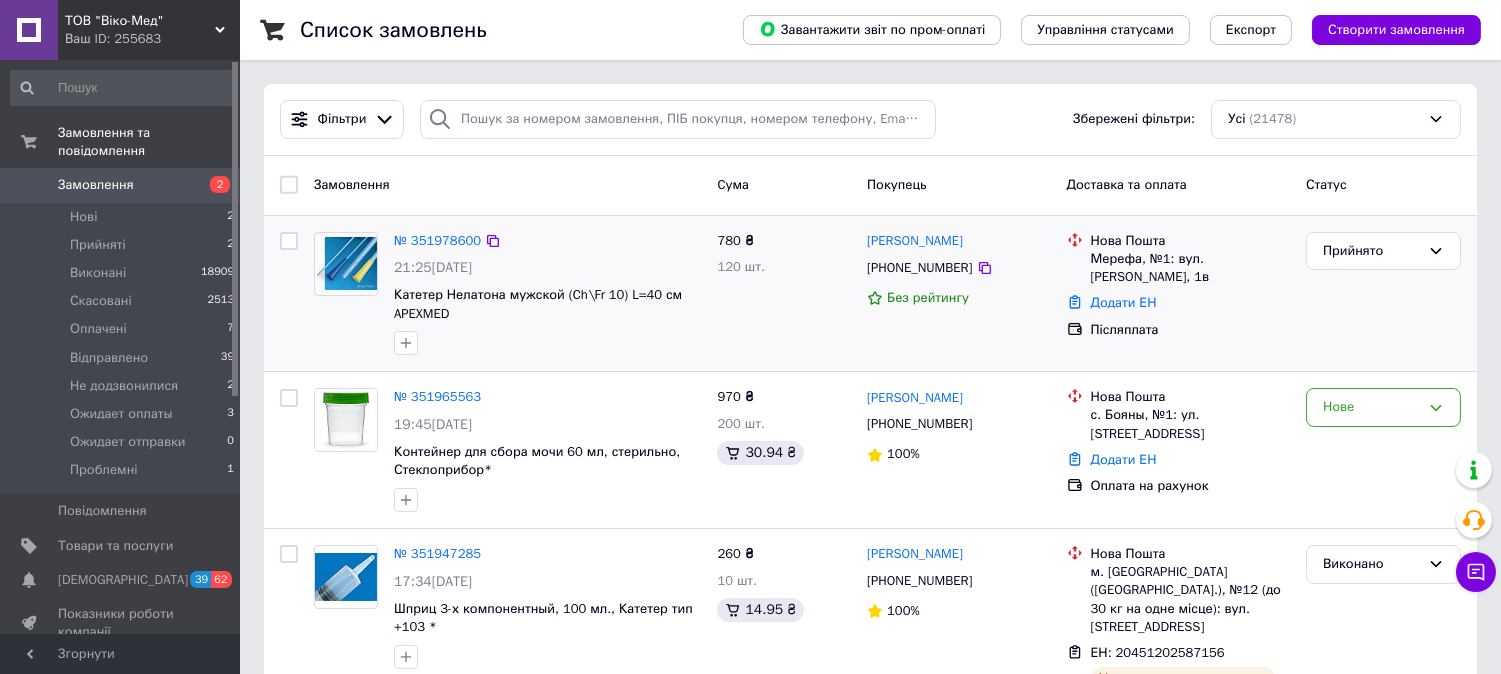 click at bounding box center [547, 343] 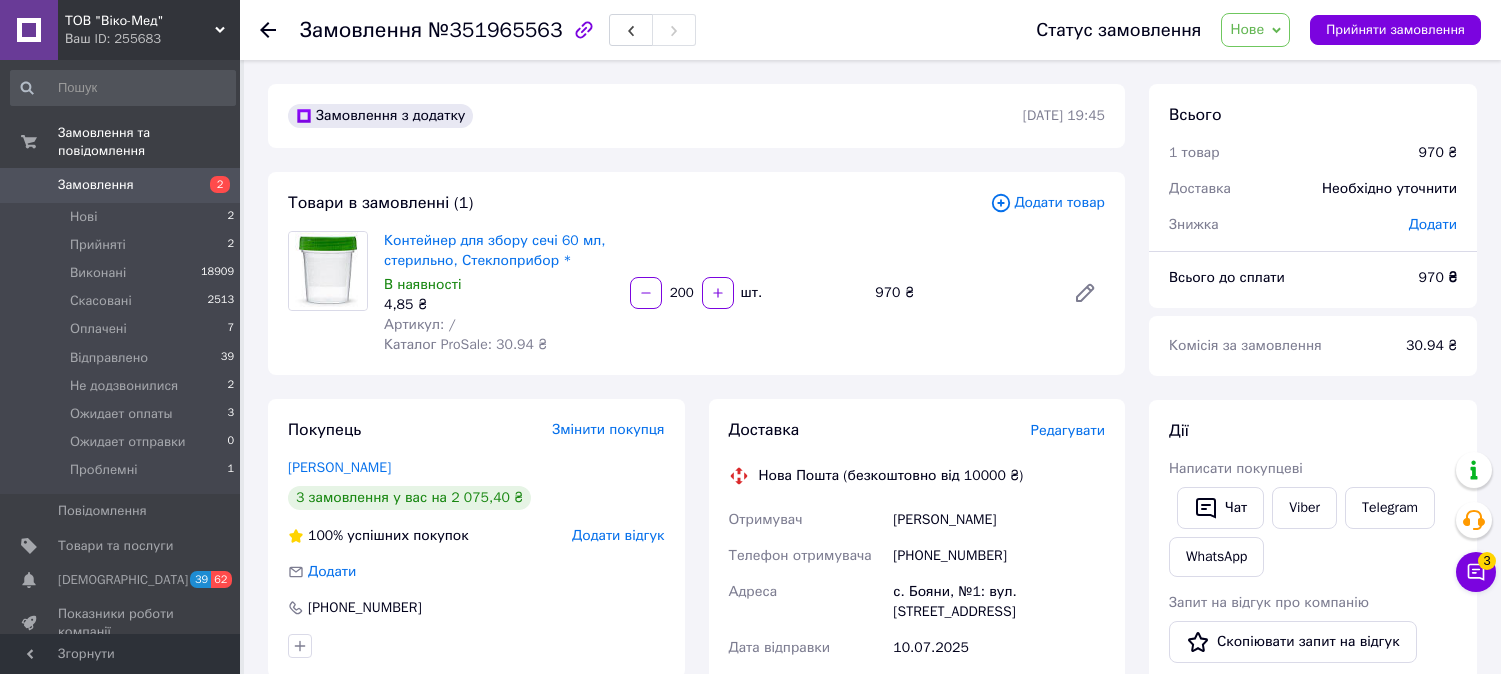 scroll, scrollTop: 0, scrollLeft: 0, axis: both 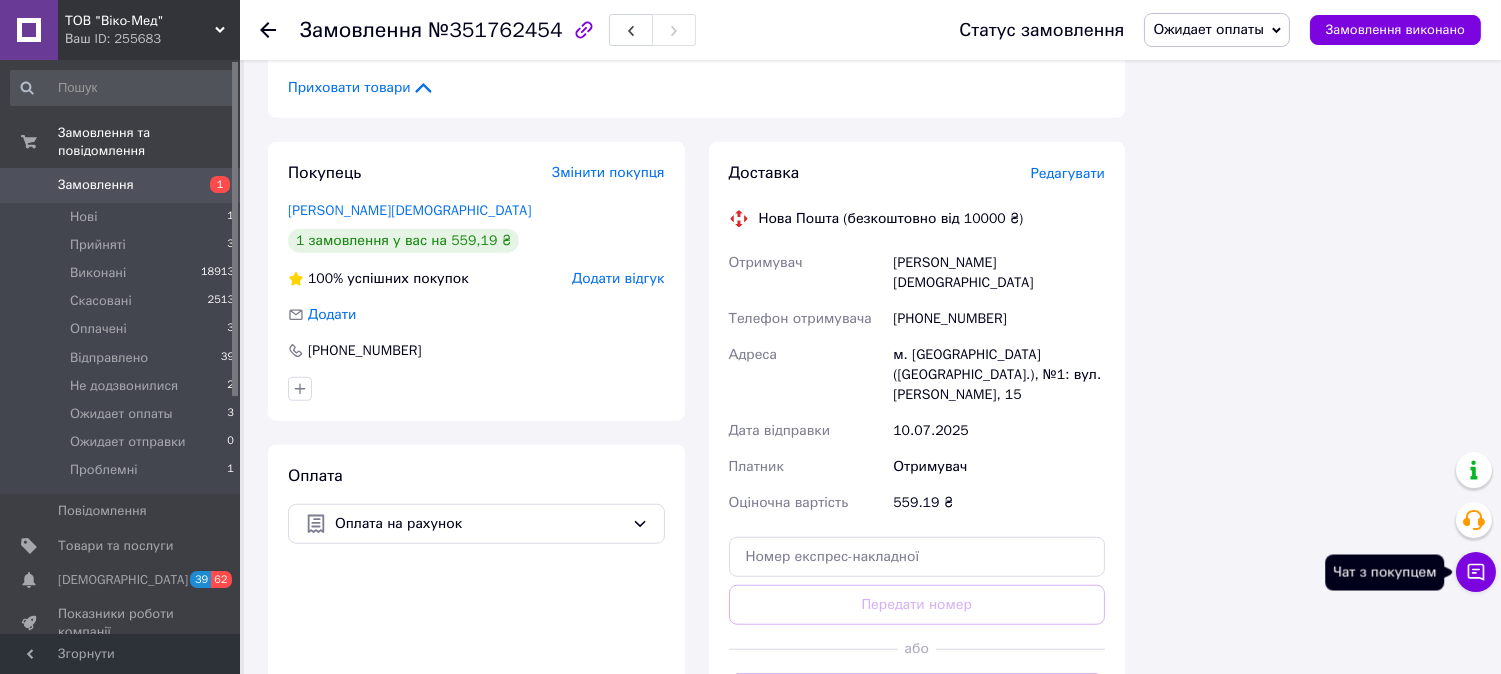 click 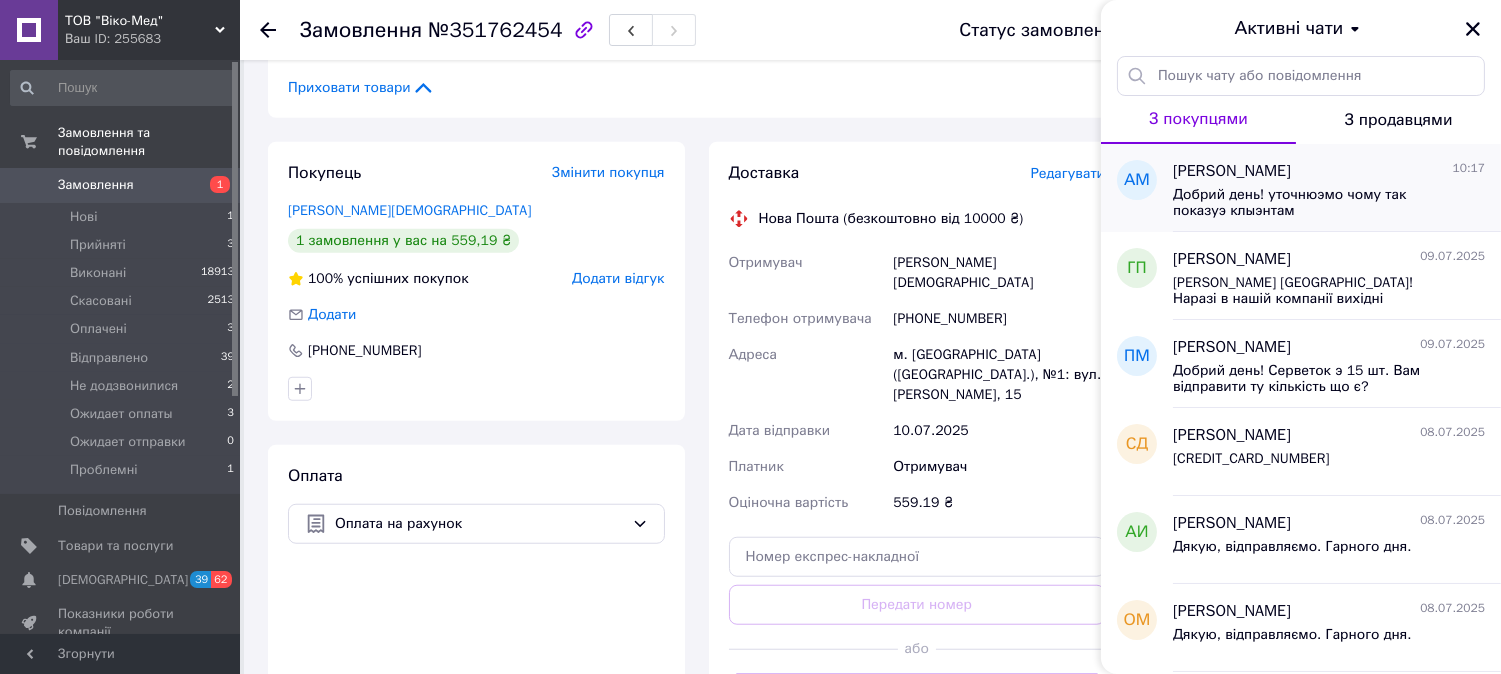 click on "Алла Михайлюта 10:17 Добрий день! уточнюэмо чому так показуэ клыэнтам" at bounding box center [1337, 188] 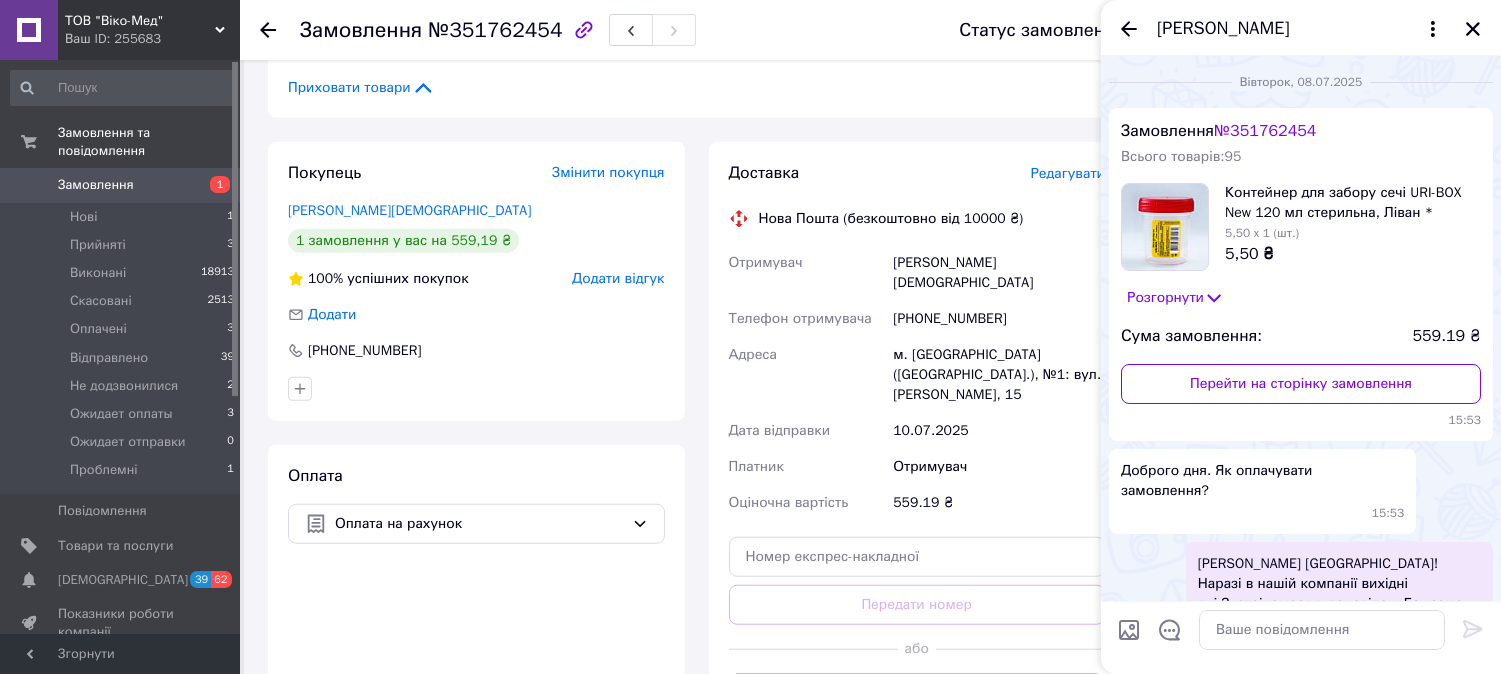 scroll, scrollTop: 988, scrollLeft: 0, axis: vertical 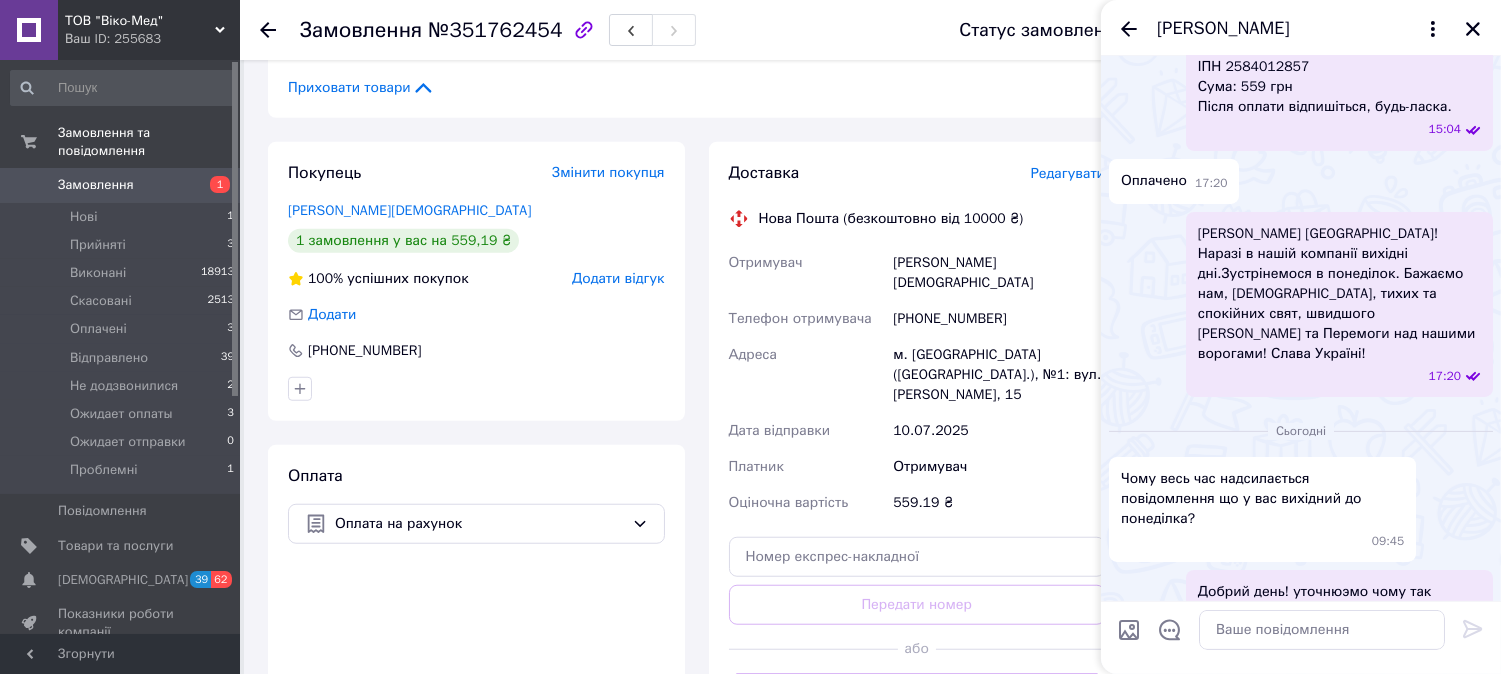 click on "Добрий день! уточнюэмо чому так показуэ клыэнтам" at bounding box center (1339, 602) 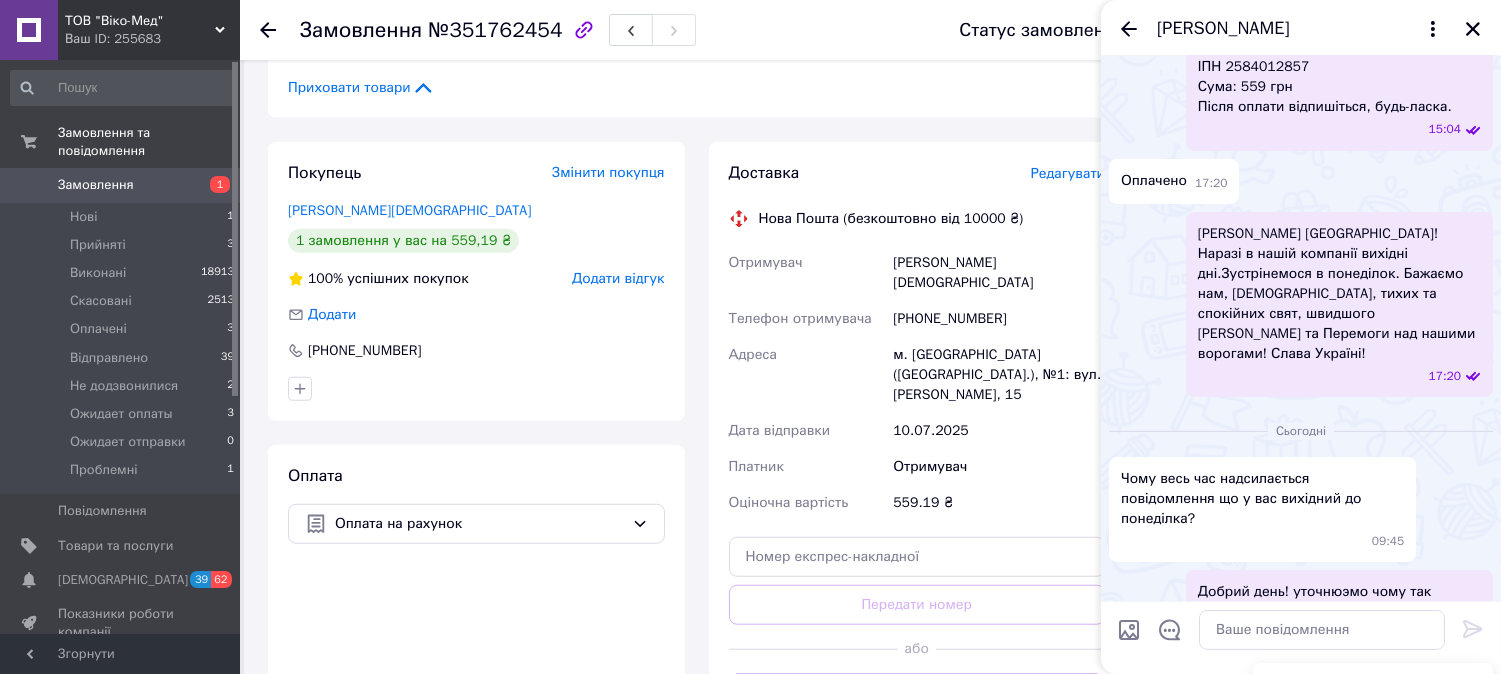 click on "Добрий день! уточнюэмо чому так показуэ клыэнтам" at bounding box center [1339, 602] 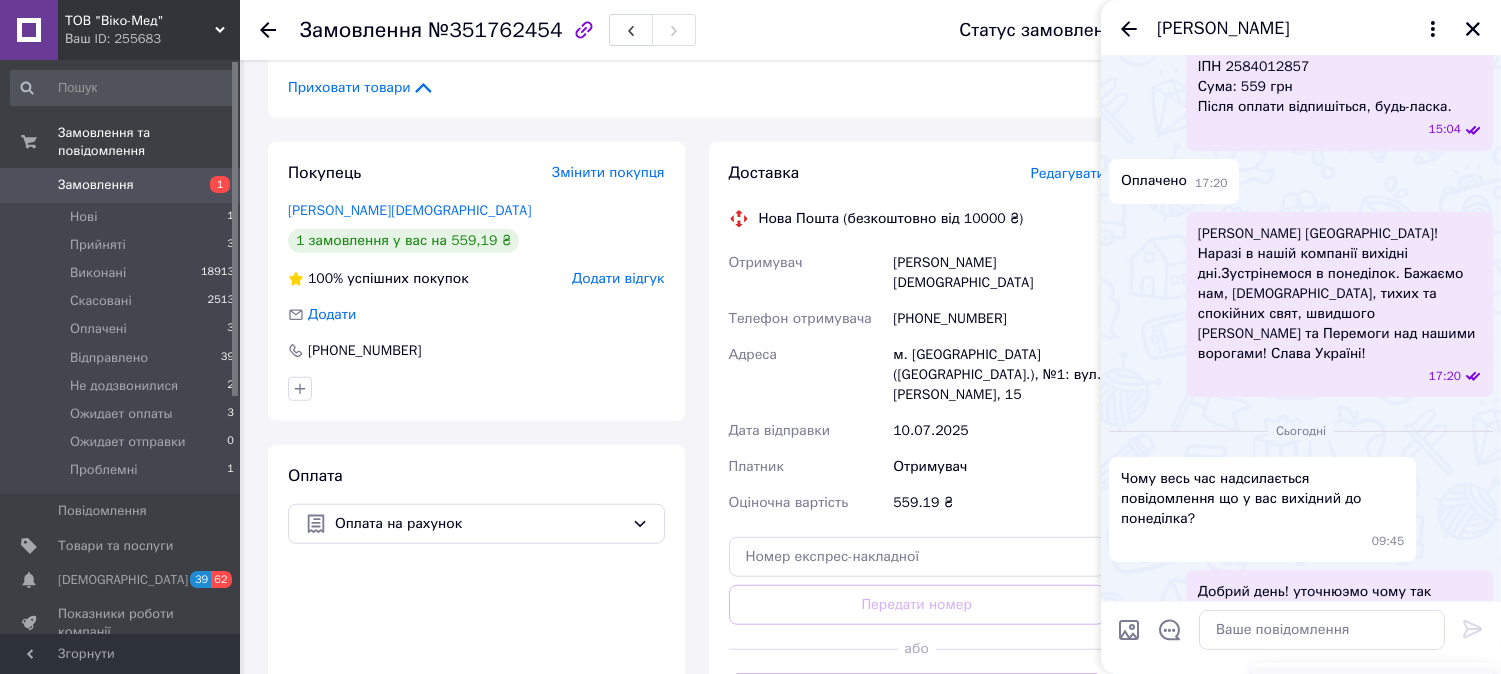 click on "Редагувати" at bounding box center (1373, 687) 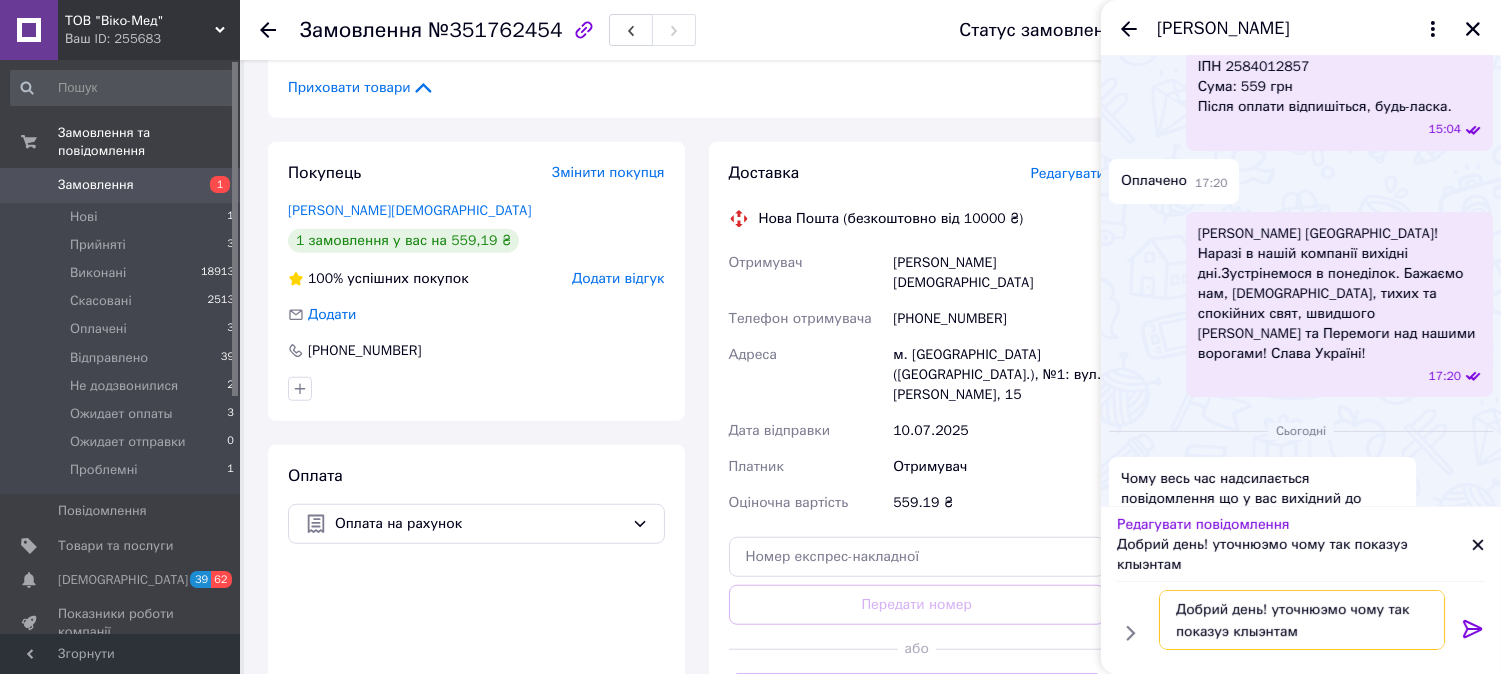 click on "Добрий день! уточнюэмо чому так показуэ клыэнтам" at bounding box center (1302, 620) 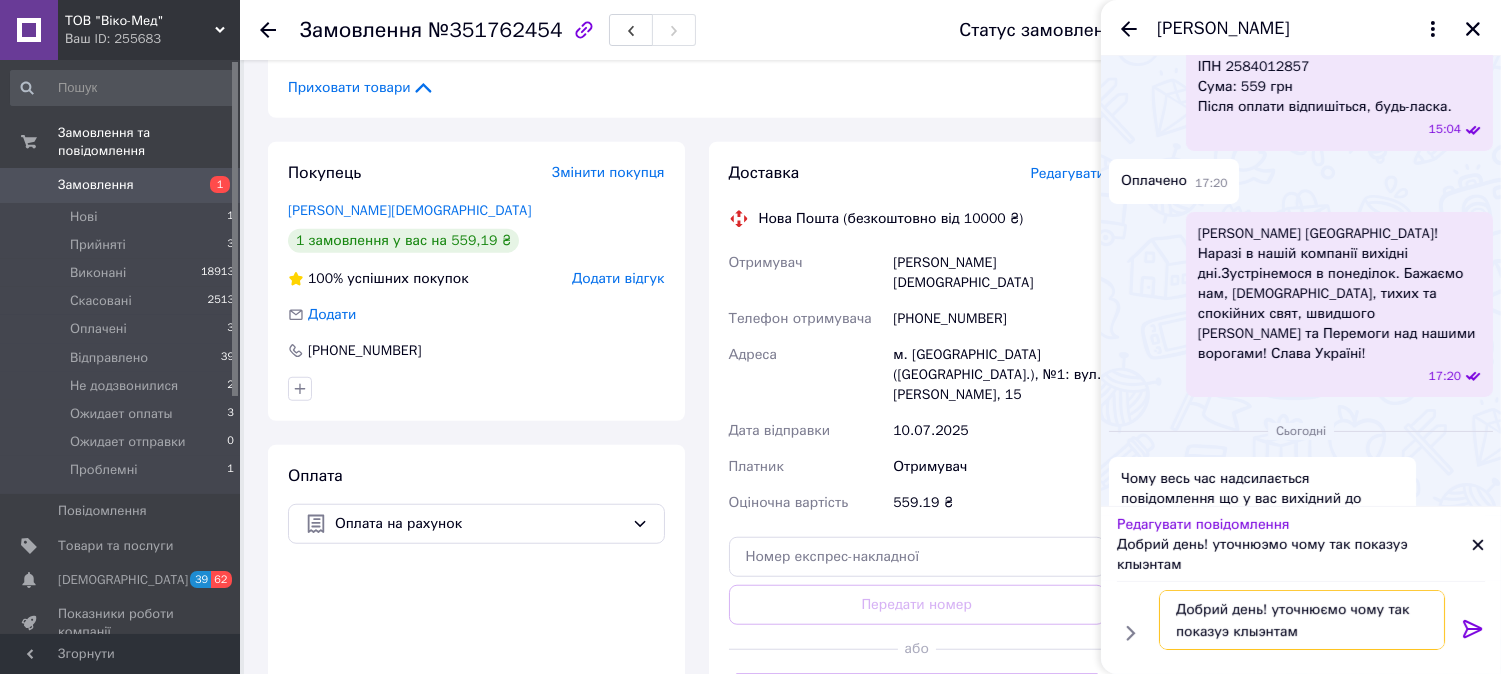 scroll, scrollTop: 2, scrollLeft: 0, axis: vertical 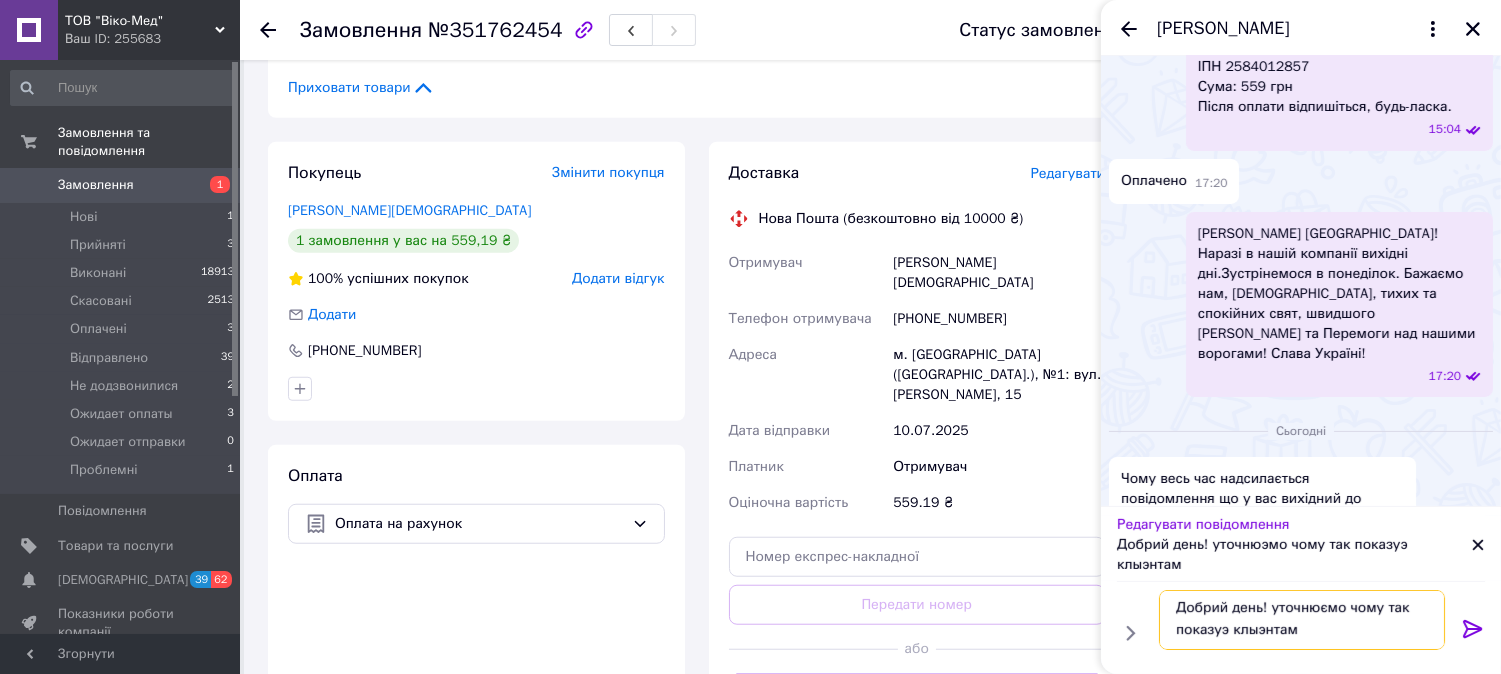 click on "Добрий день! уточнюємо чому так показуэ клыэнтам" at bounding box center [1302, 620] 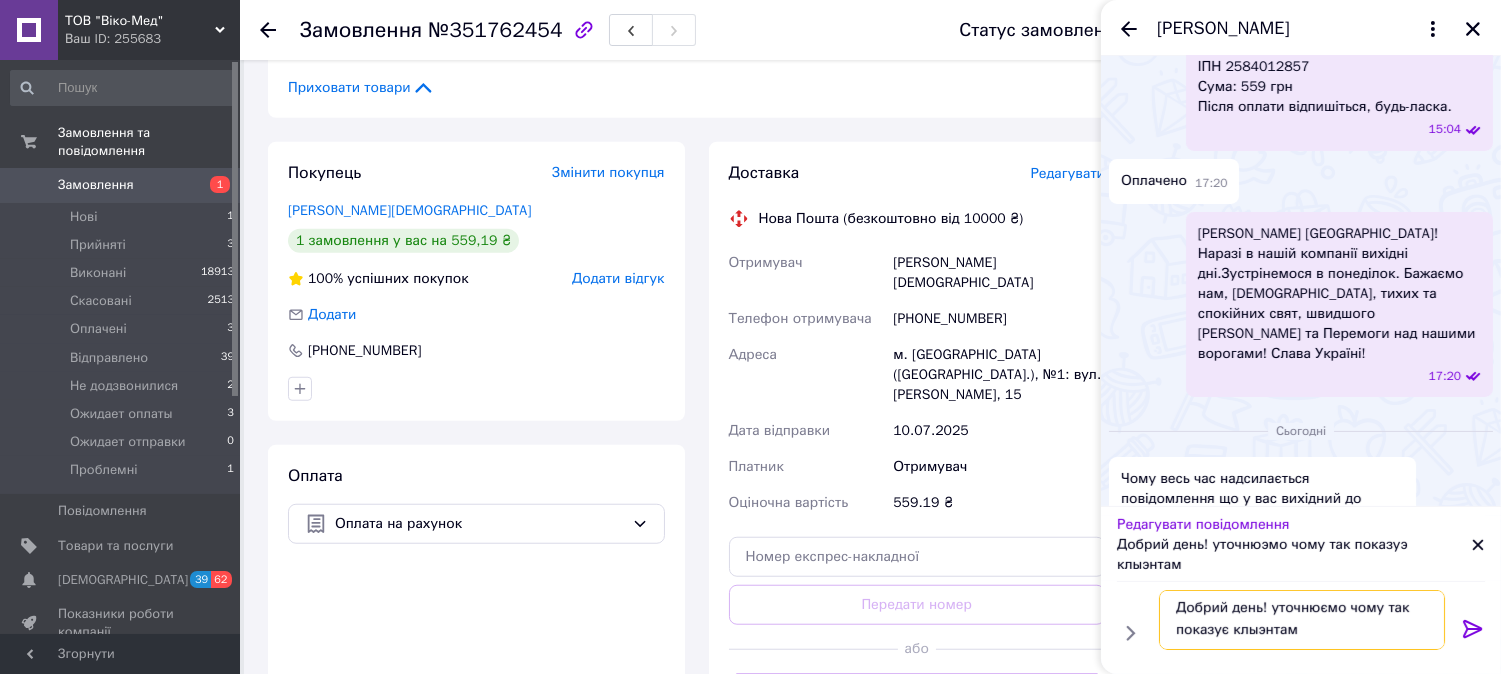 drag, startPoint x: 1244, startPoint y: 631, endPoint x: 1257, endPoint y: 633, distance: 13.152946 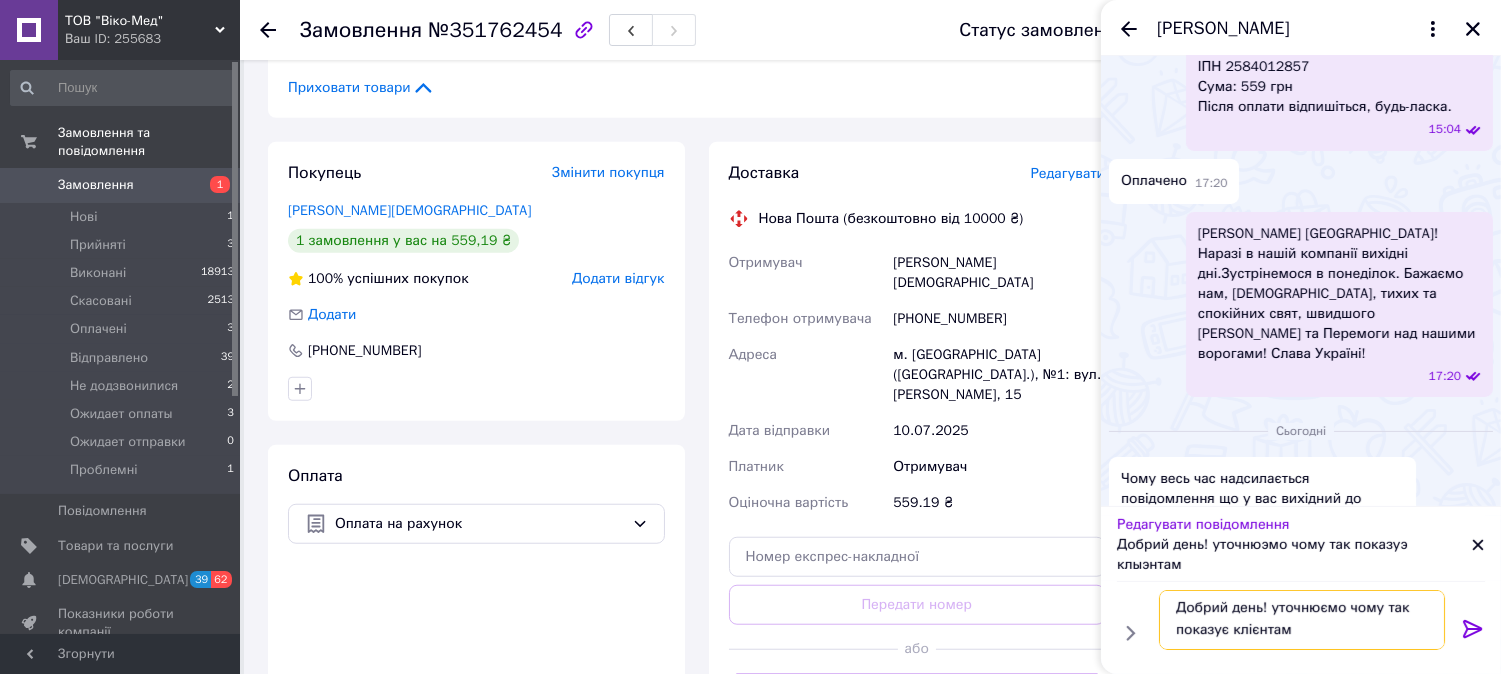 type on "Добрий день! уточнюємо чому так показує клієнтам" 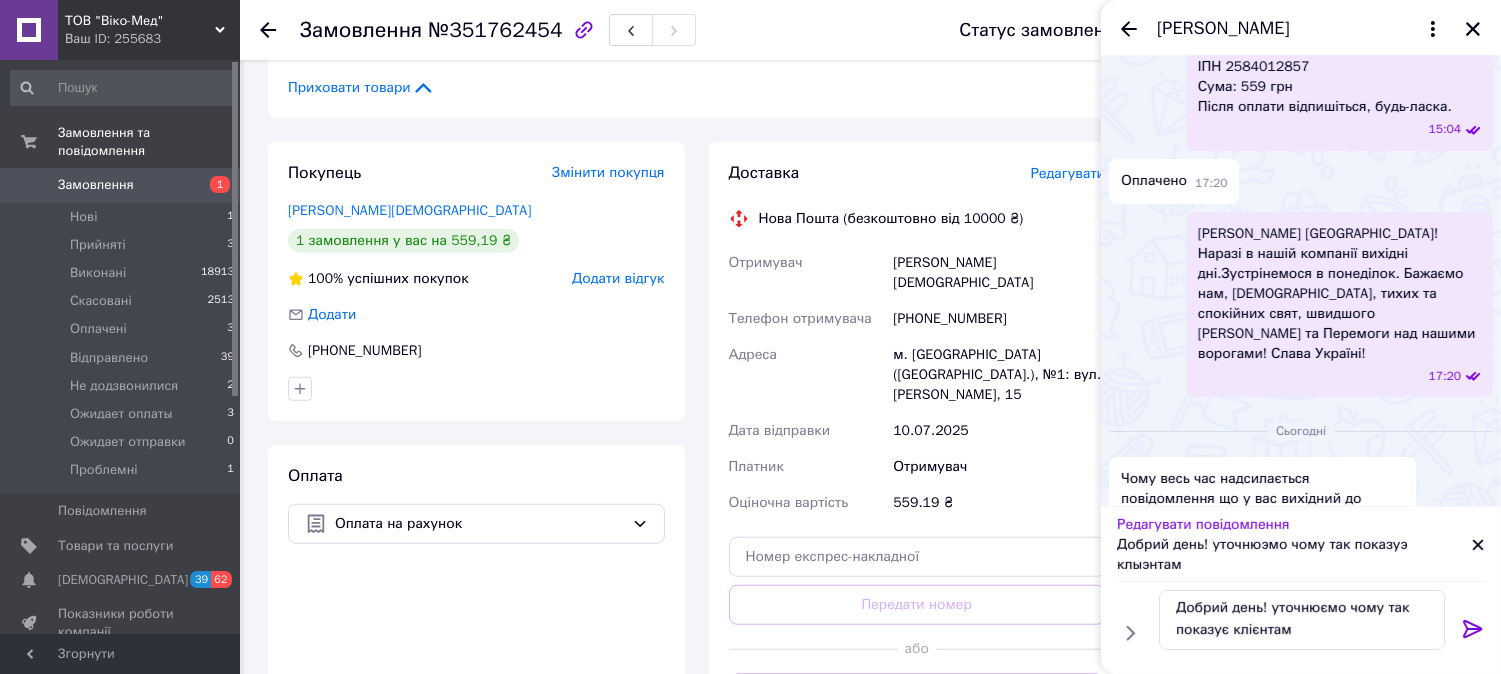 click 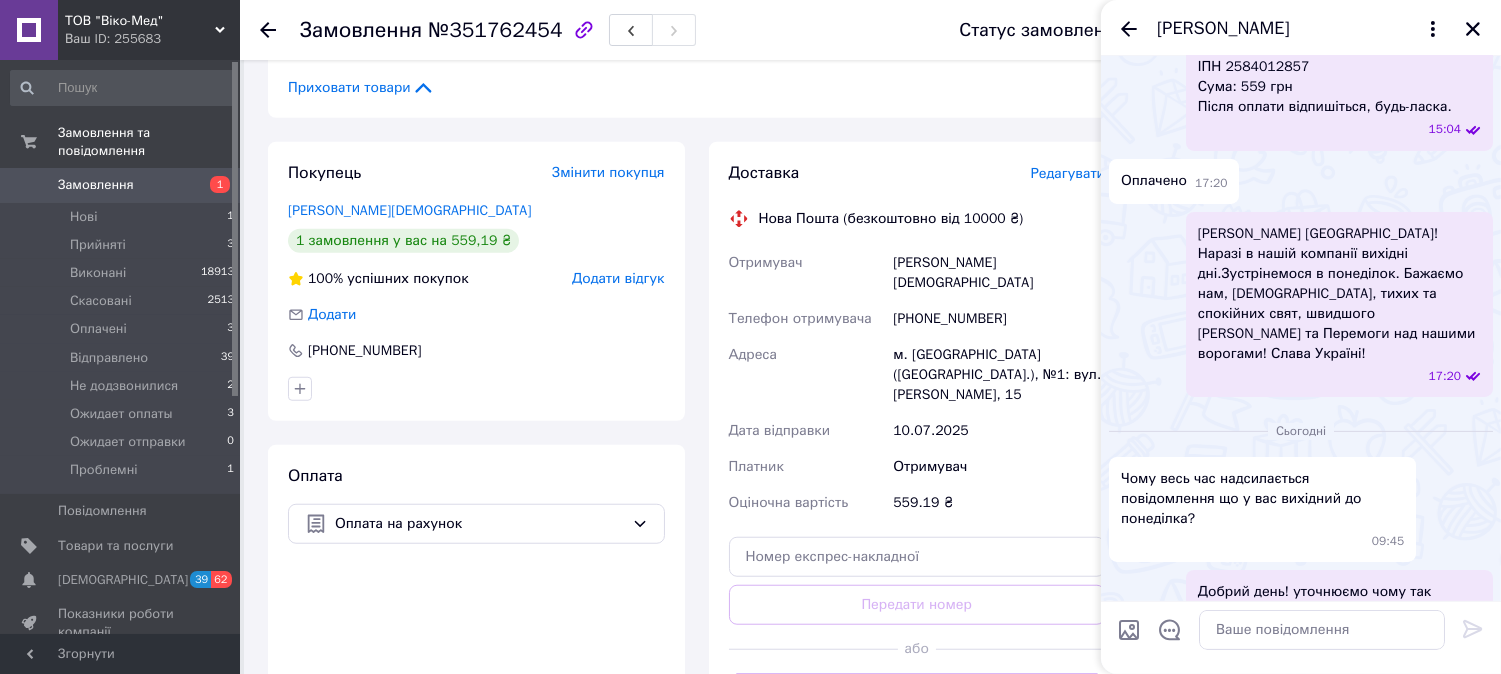 scroll, scrollTop: 0, scrollLeft: 0, axis: both 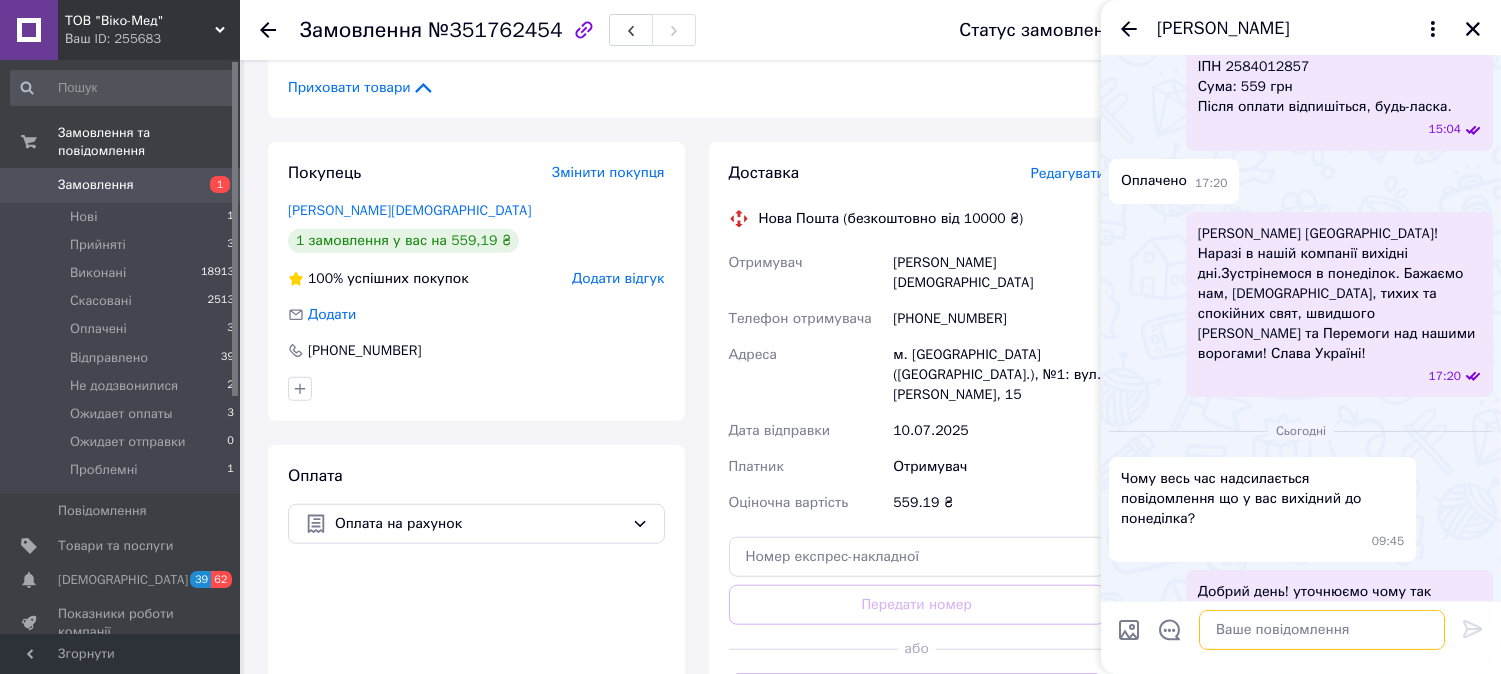 click at bounding box center [1322, 630] 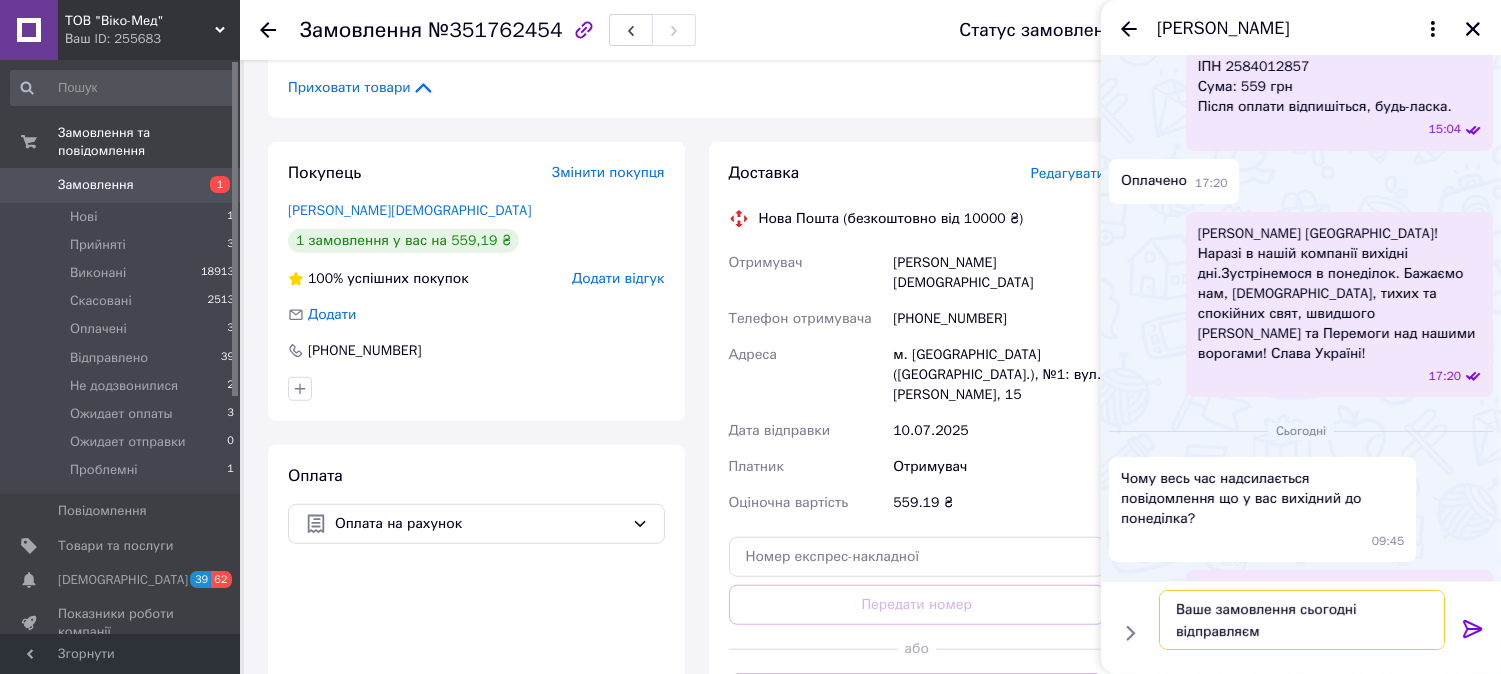 type on "Ваше замовлення сьогодні відправляємо" 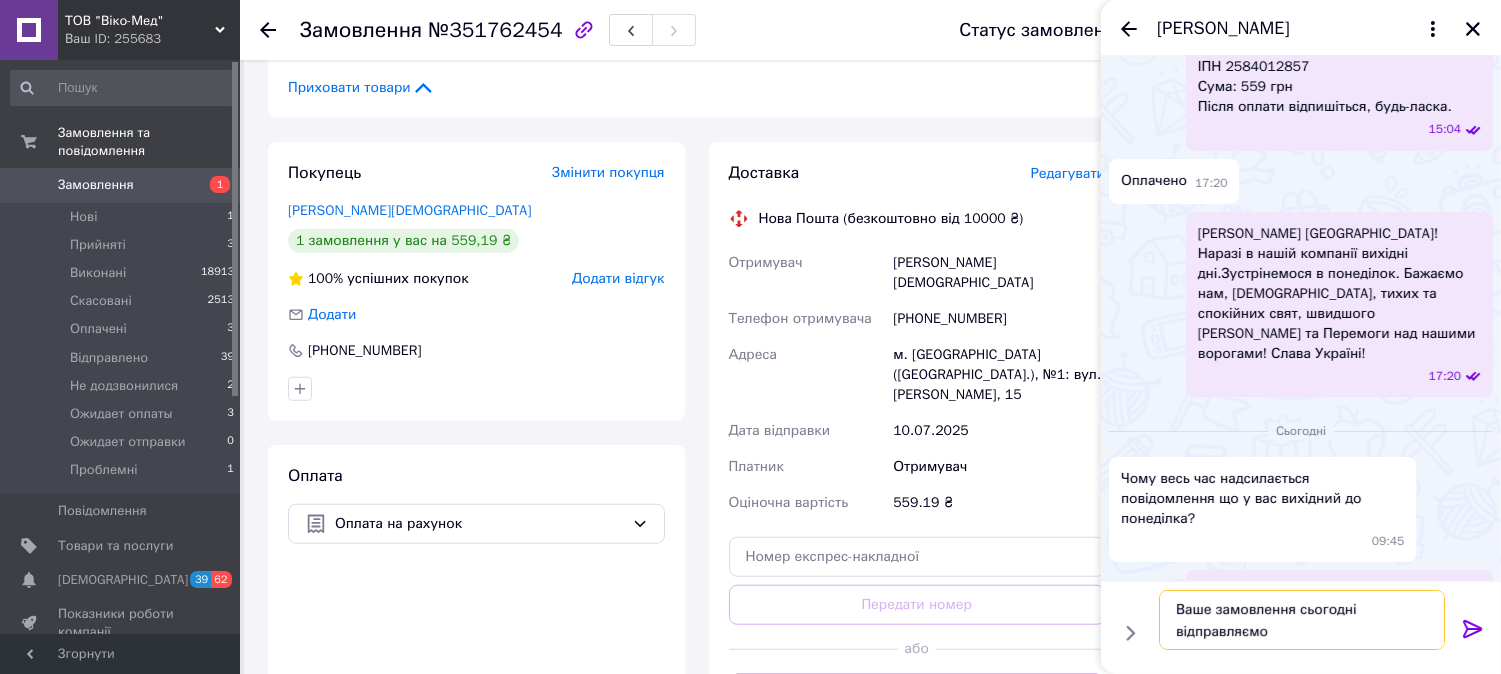 type 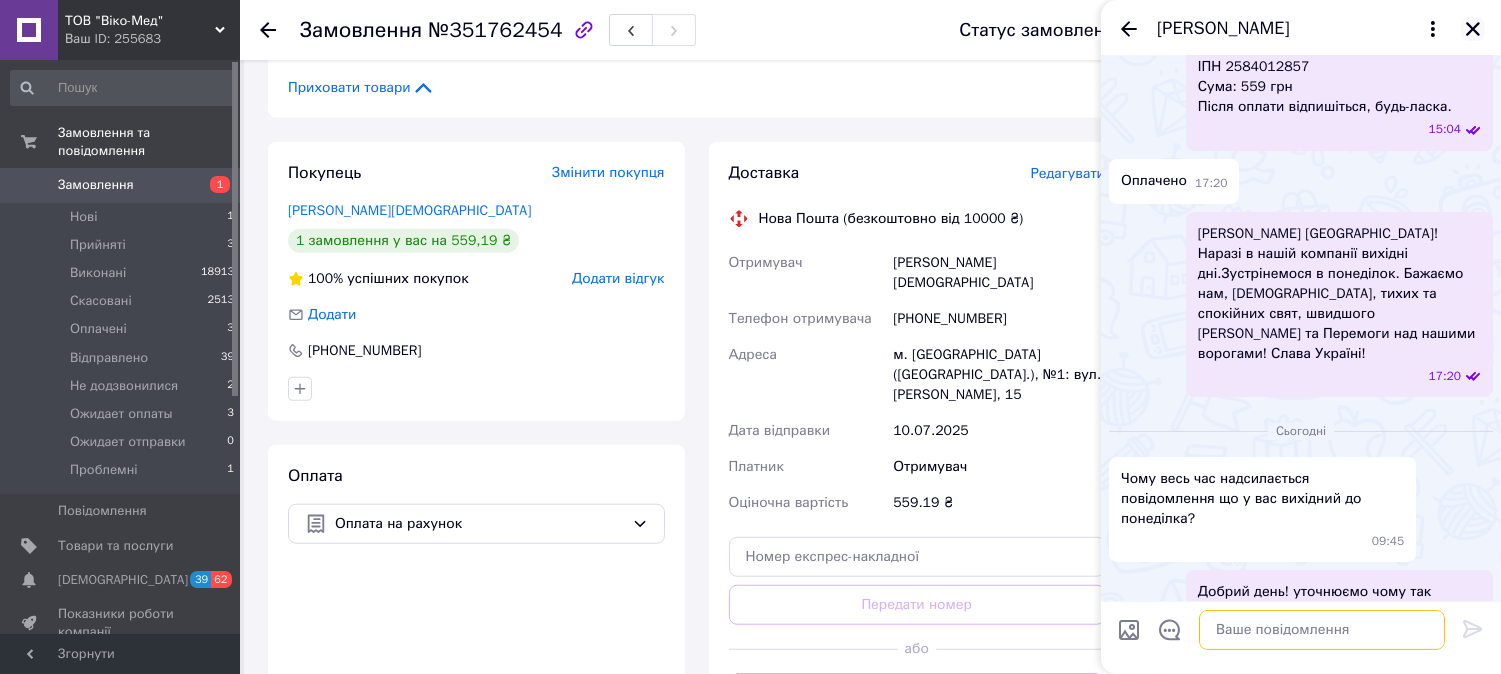 scroll, scrollTop: 1062, scrollLeft: 0, axis: vertical 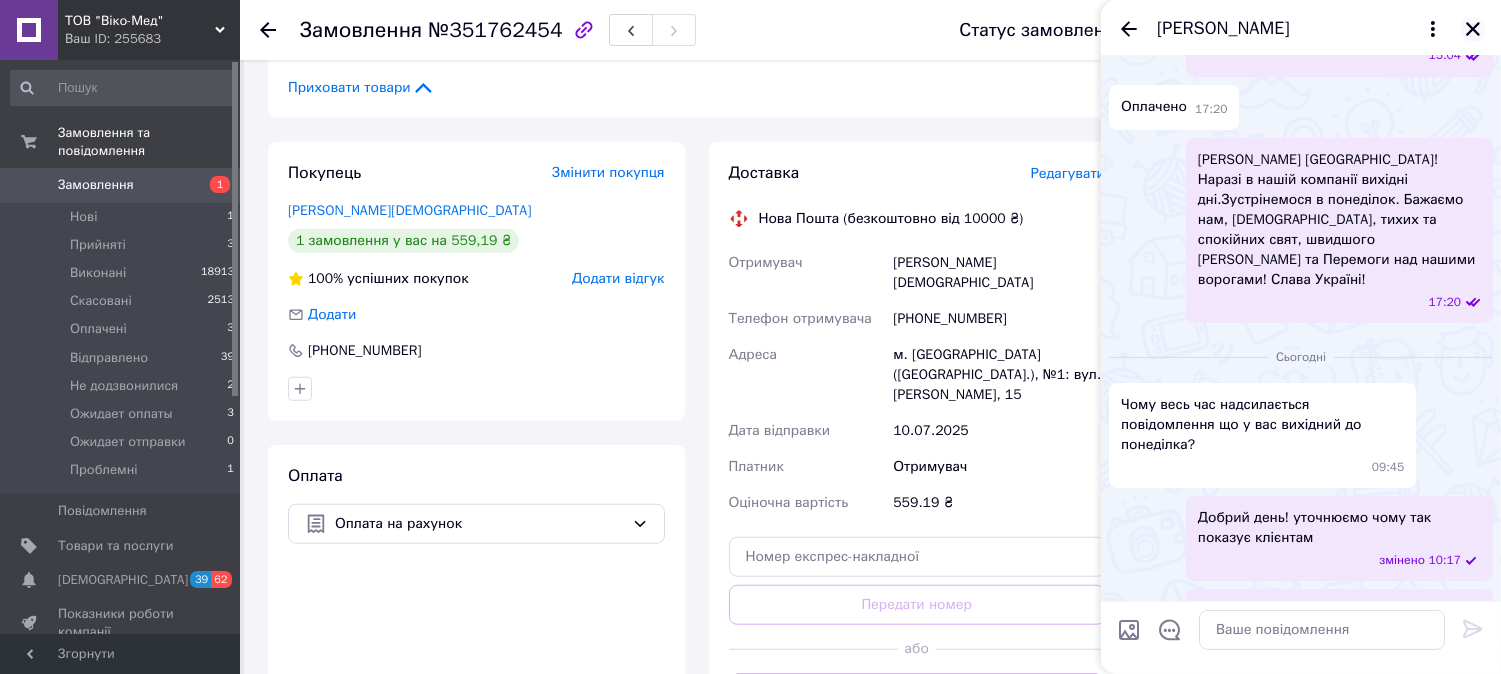 click 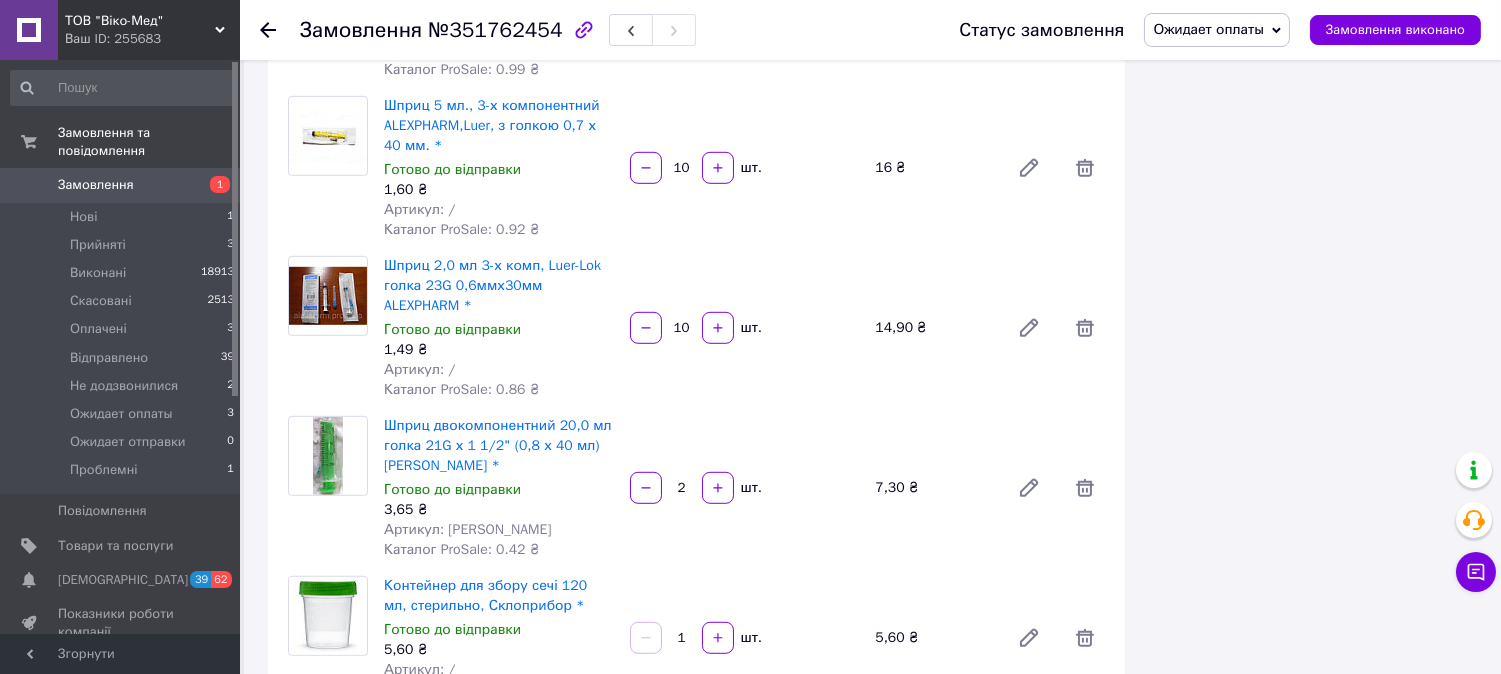 scroll, scrollTop: 2326, scrollLeft: 0, axis: vertical 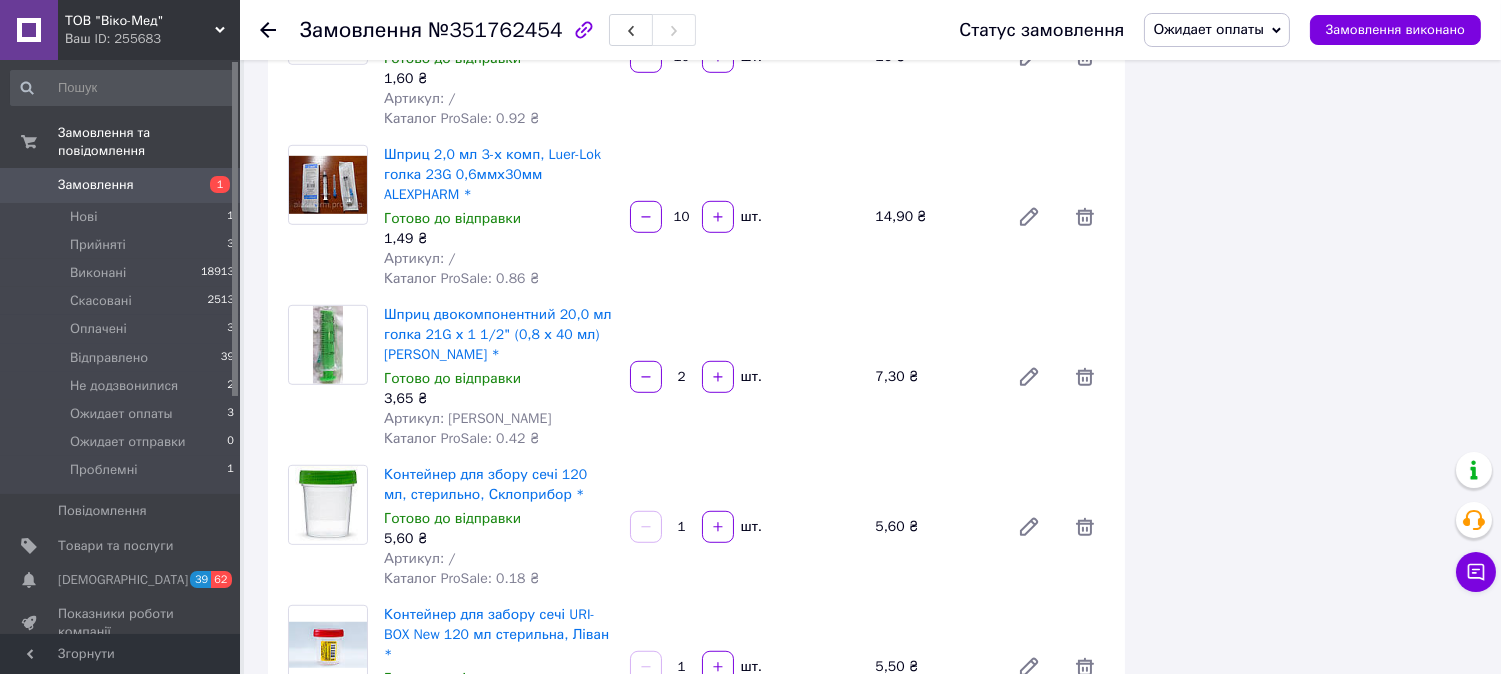 click on "Ожидает оплаты" at bounding box center [1208, 29] 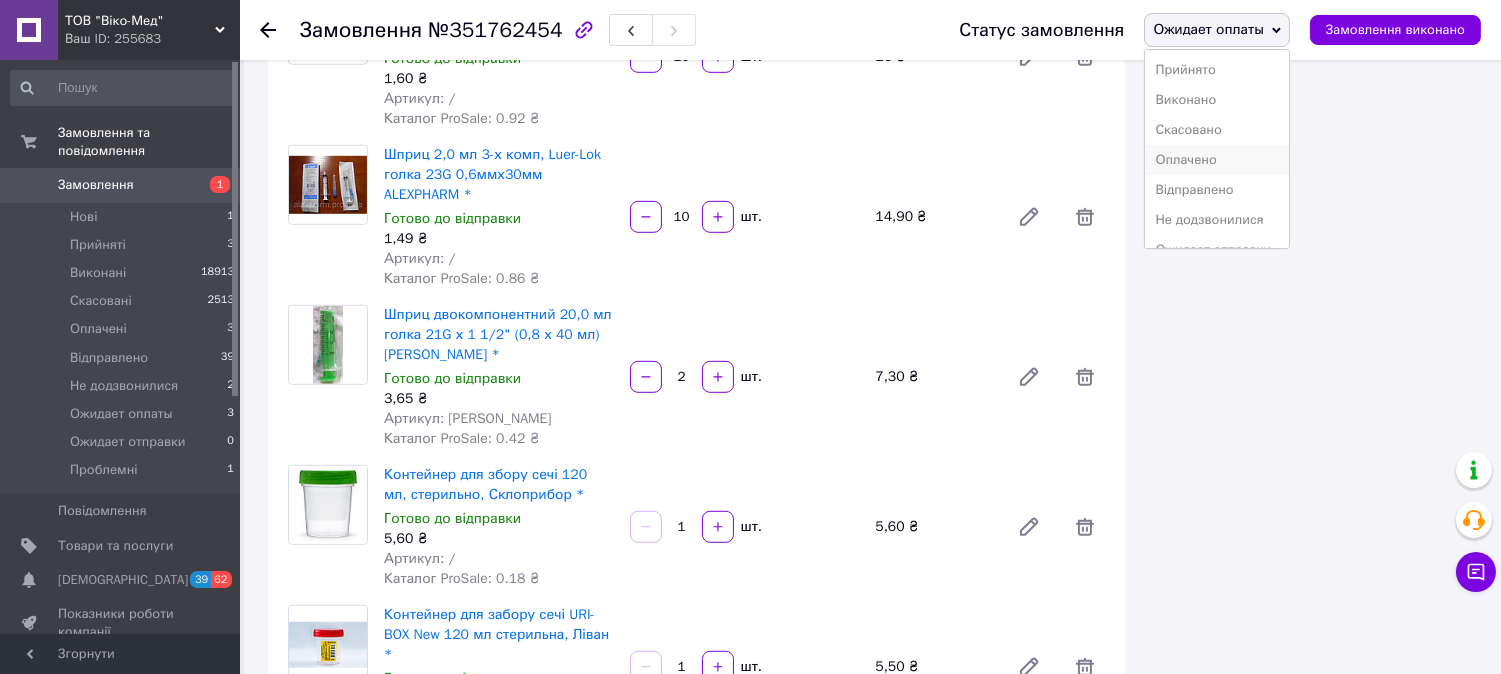 click on "Оплачено" at bounding box center (1217, 160) 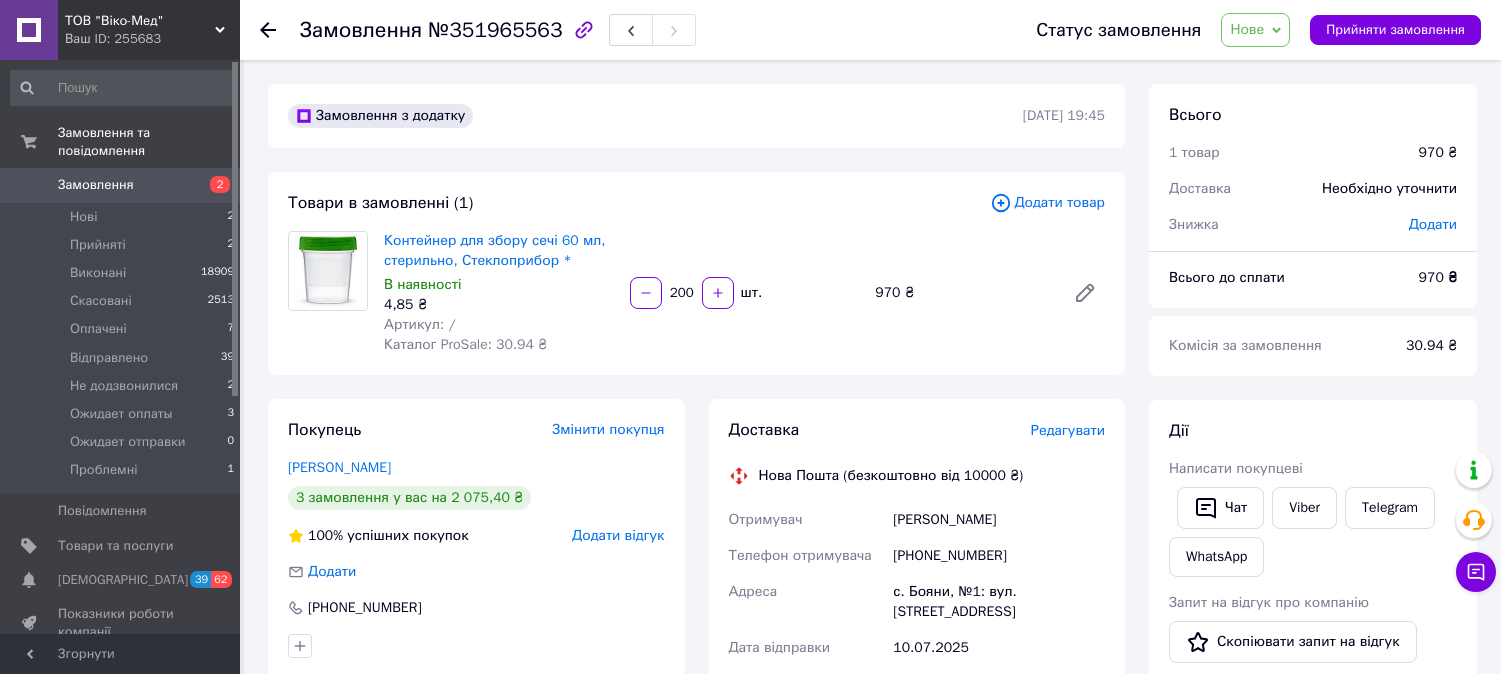 scroll, scrollTop: 0, scrollLeft: 0, axis: both 